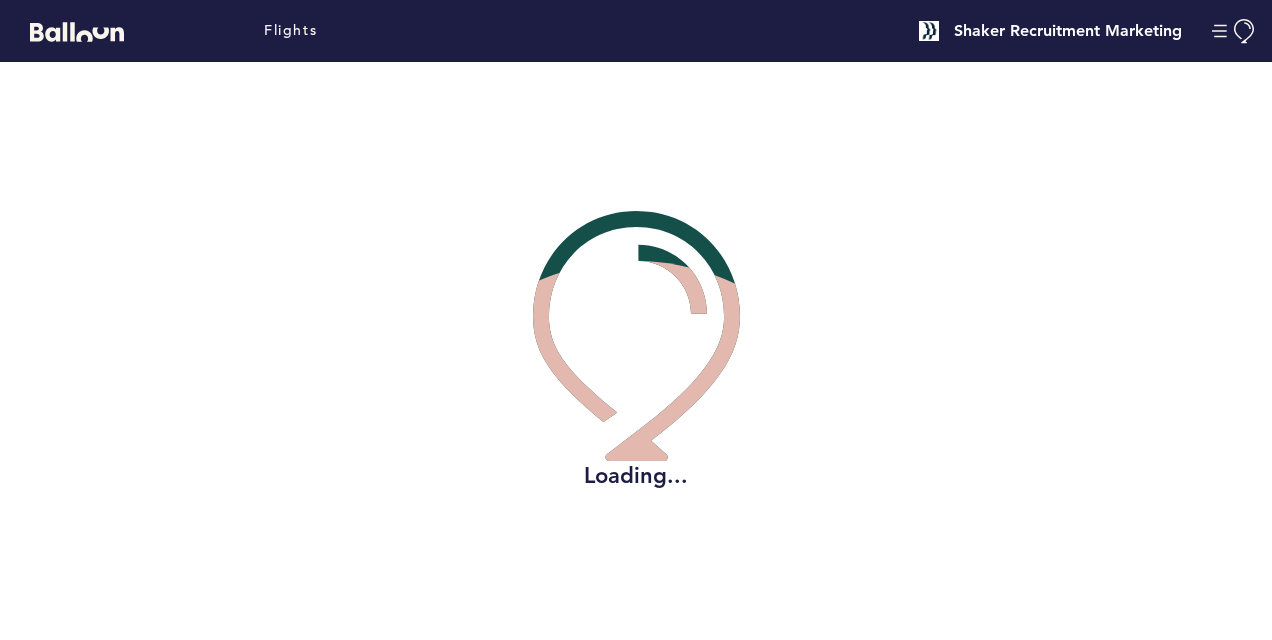 scroll, scrollTop: 0, scrollLeft: 0, axis: both 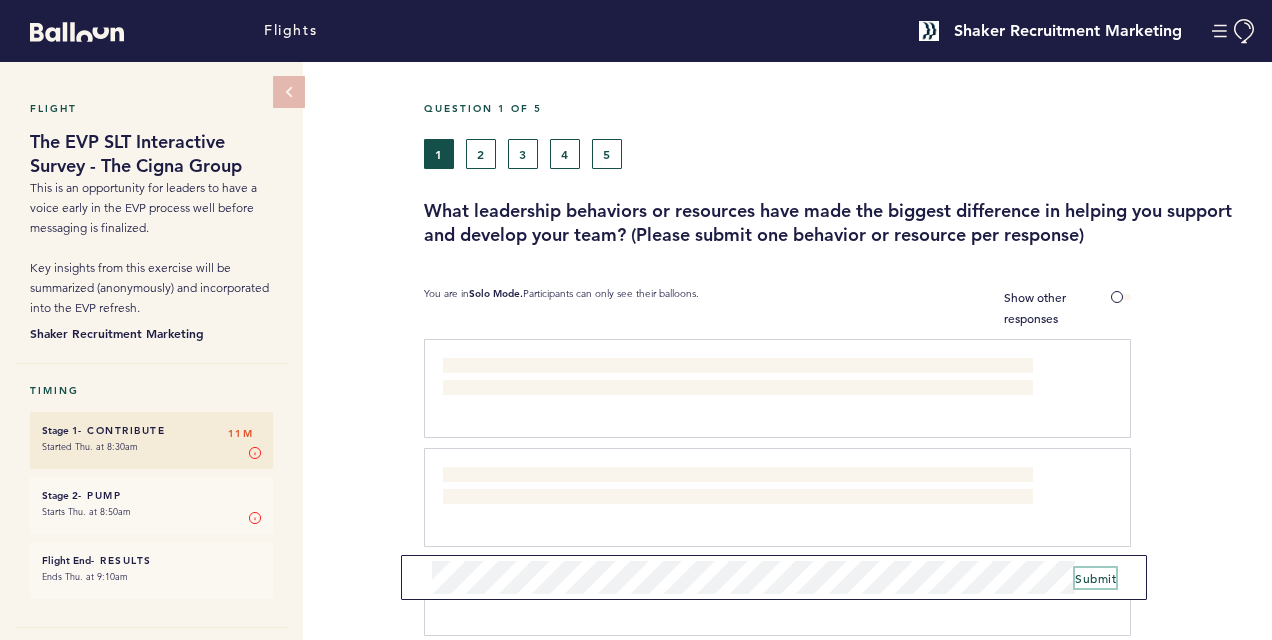 click on "Submit" at bounding box center (1095, 578) 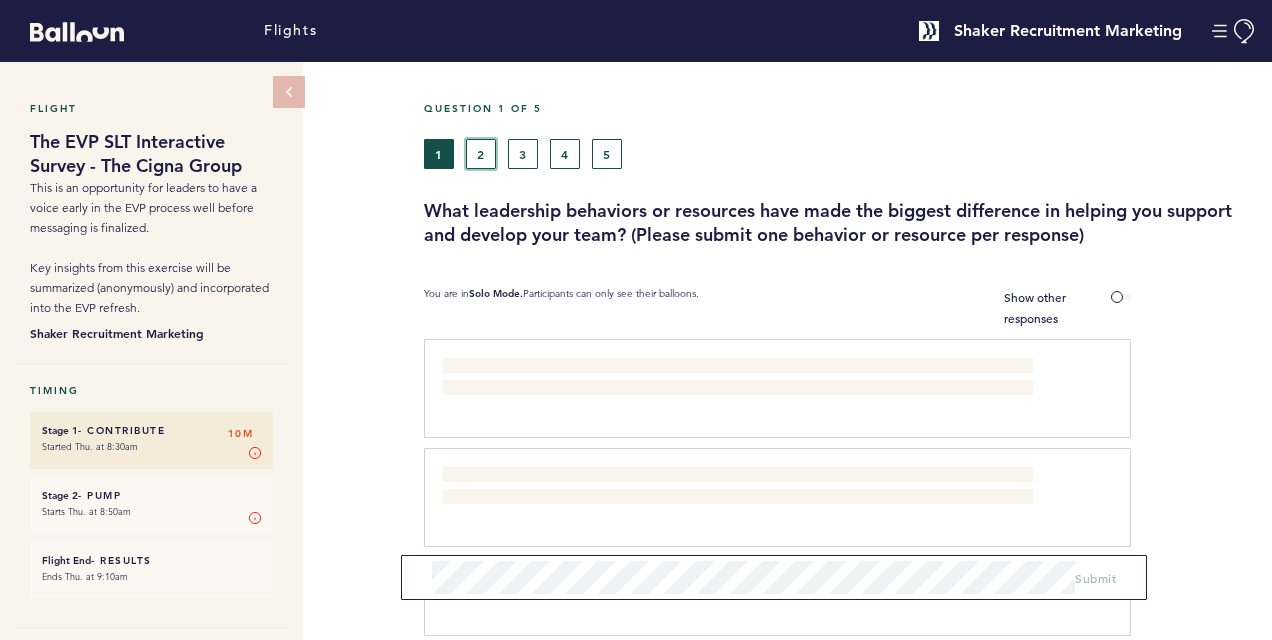 click on "2" at bounding box center [481, 154] 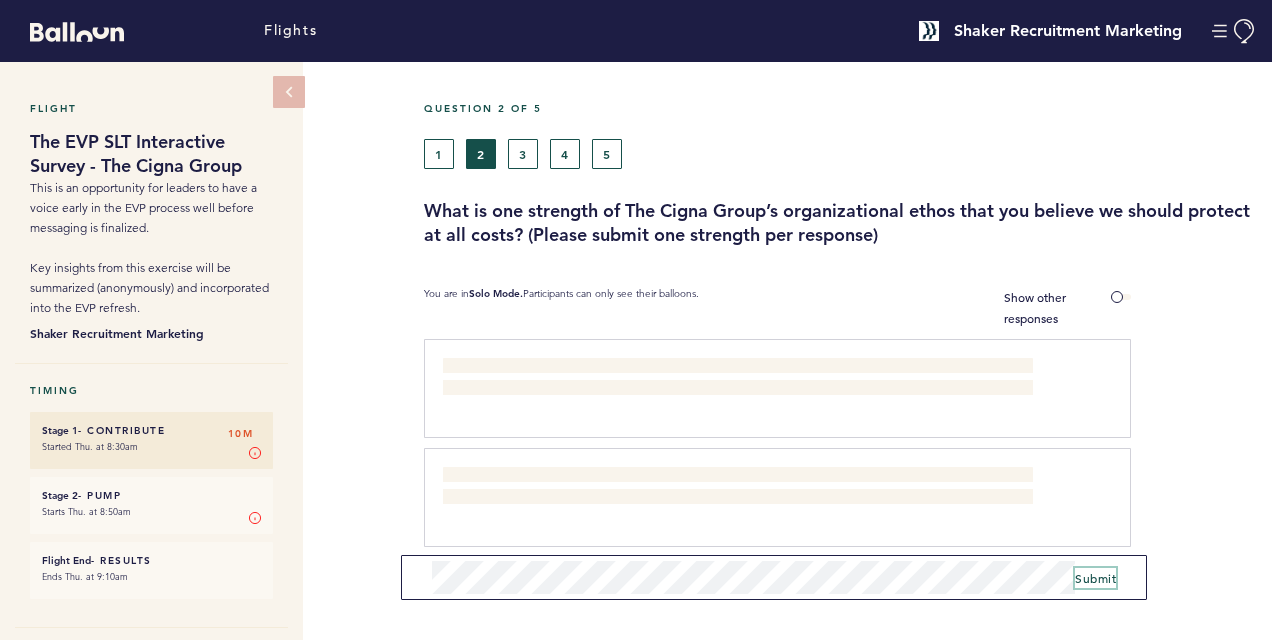 click on "Submit" at bounding box center (1095, 578) 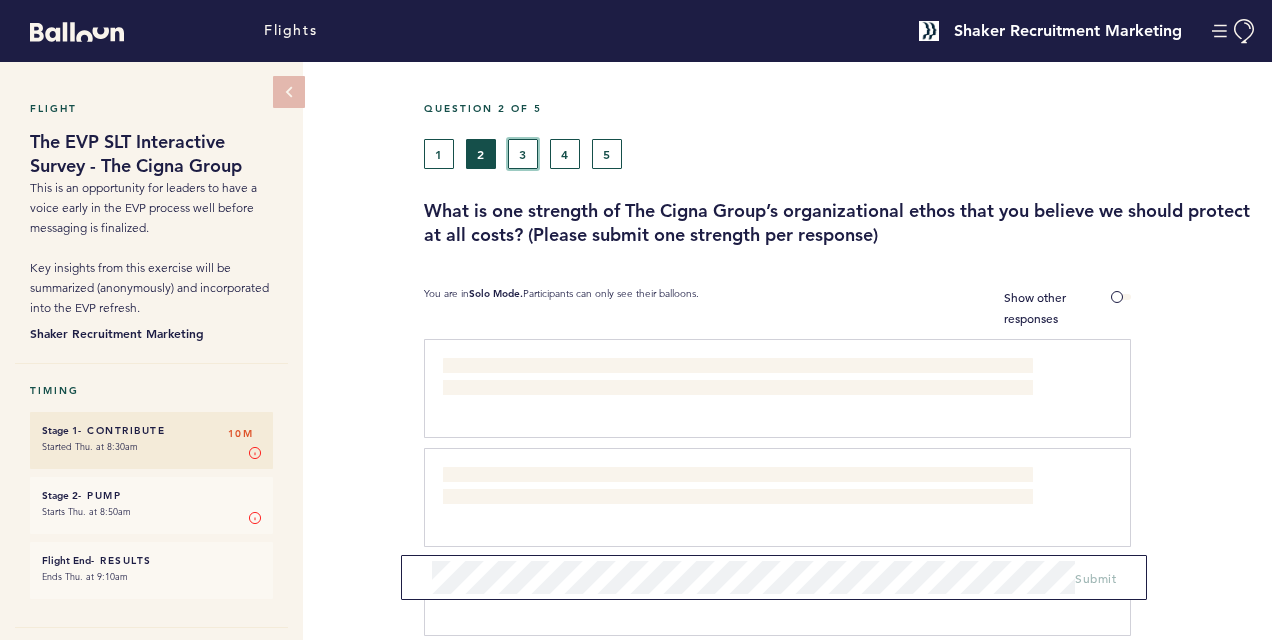 click on "3" at bounding box center [523, 154] 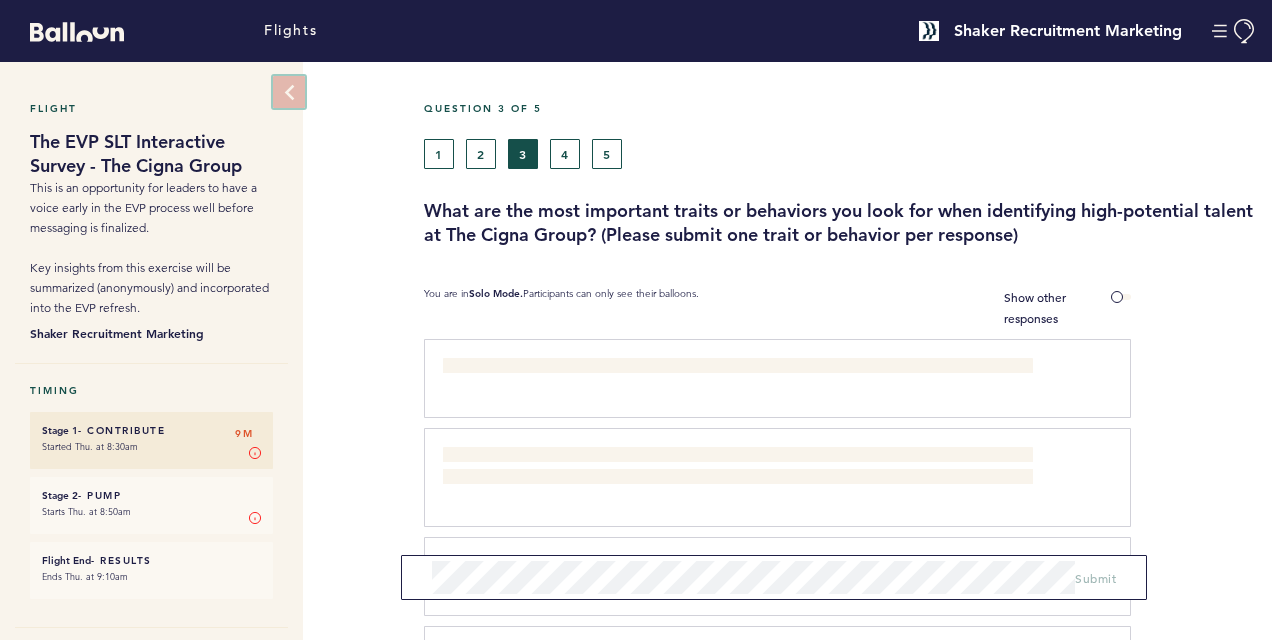 click 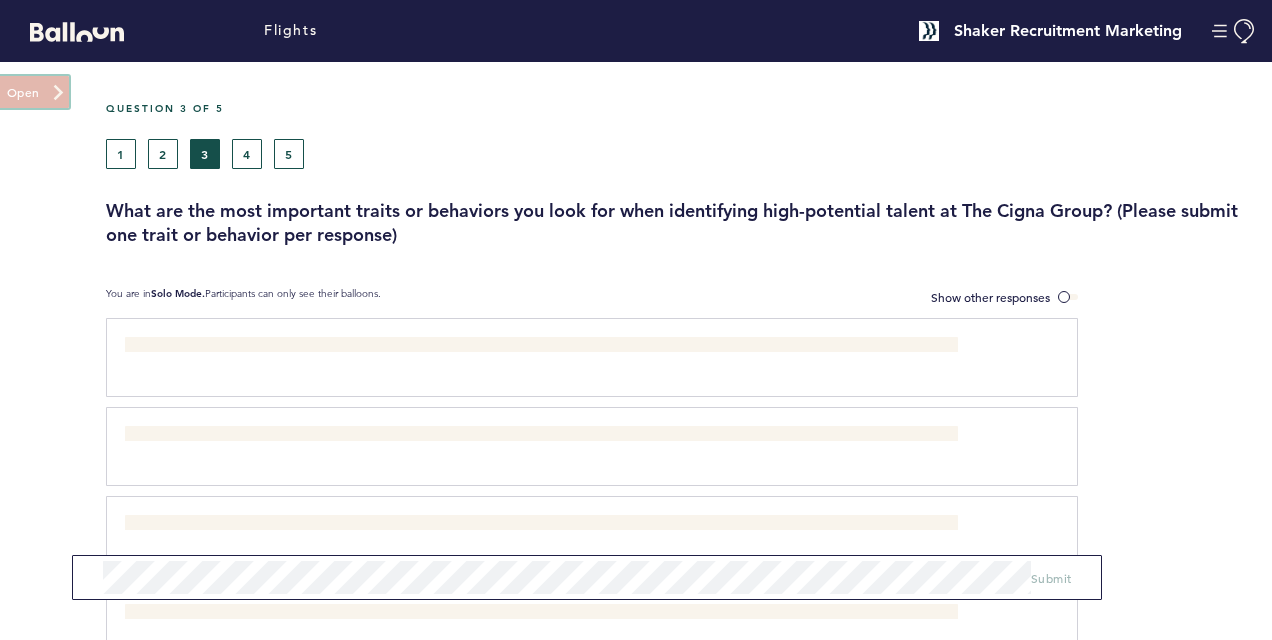 click at bounding box center (34, 92) 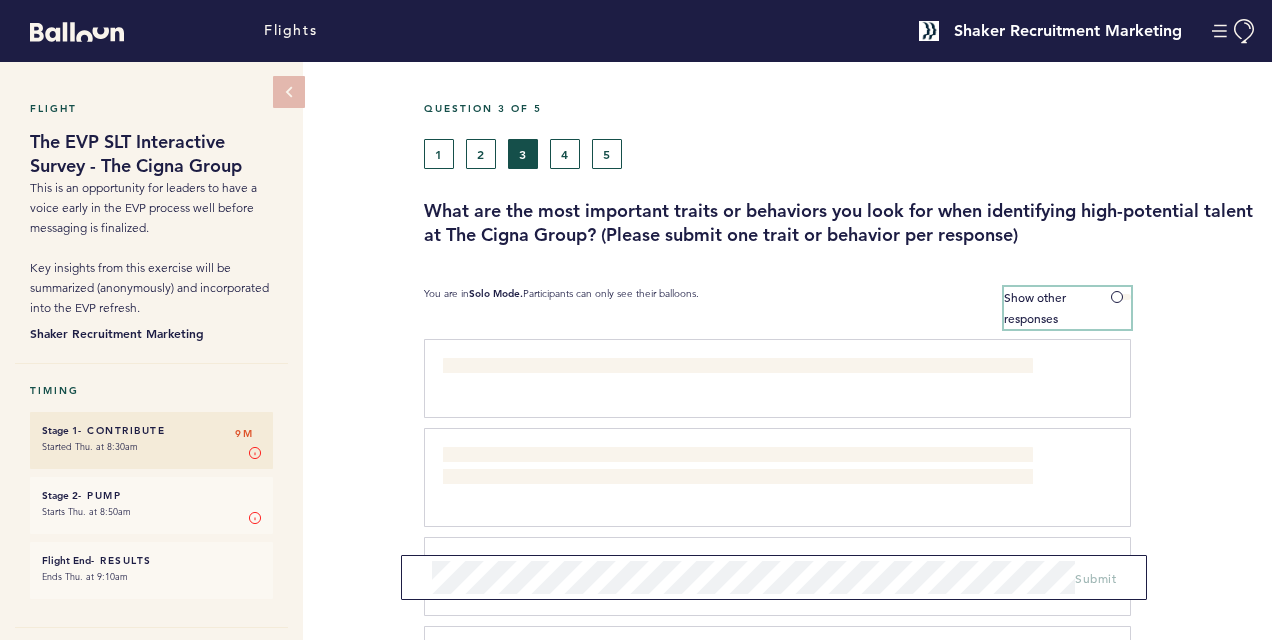 click at bounding box center [1121, 297] 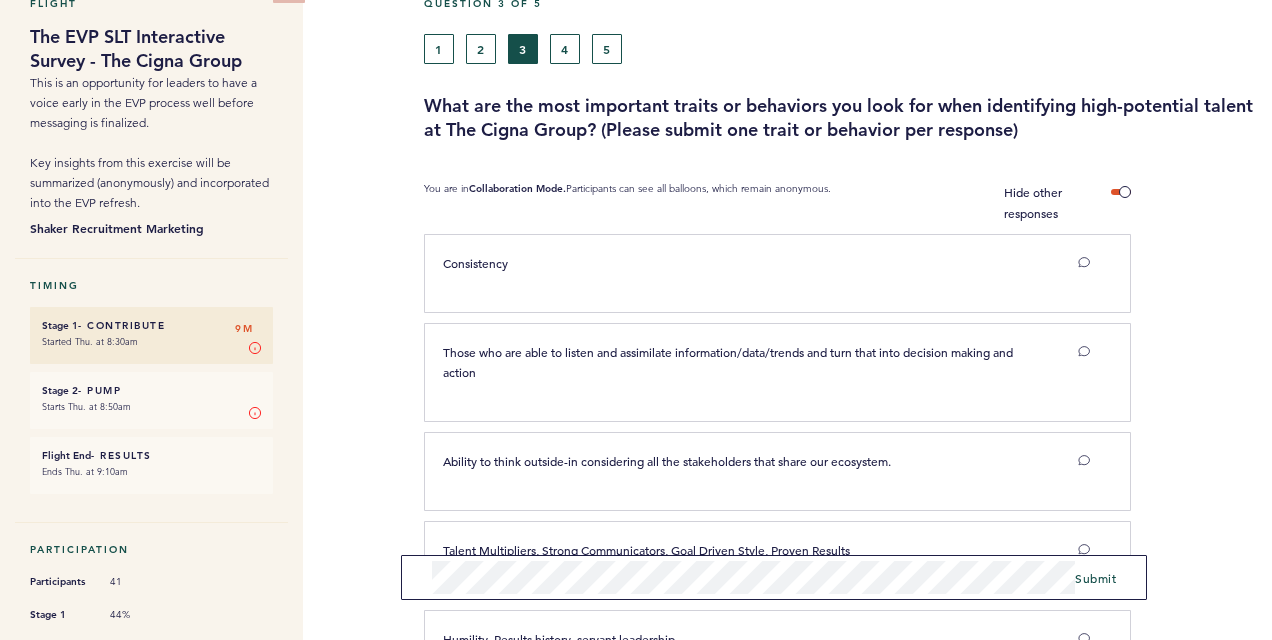 scroll, scrollTop: 257, scrollLeft: 0, axis: vertical 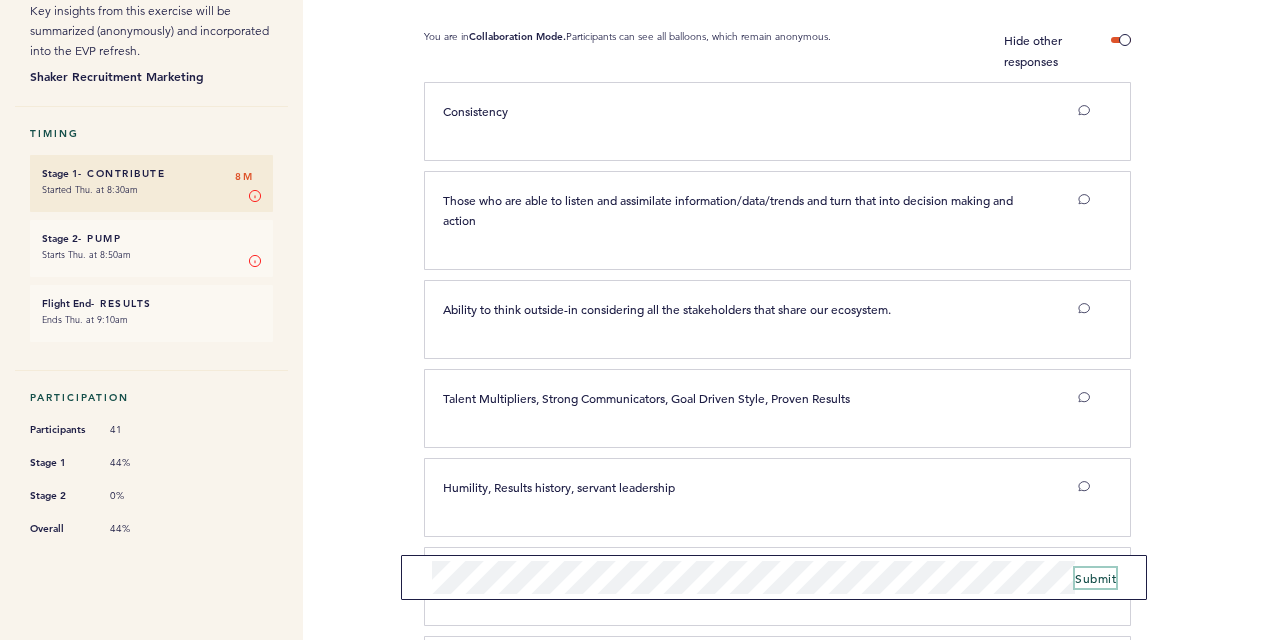 click on "Submit" at bounding box center [1095, 578] 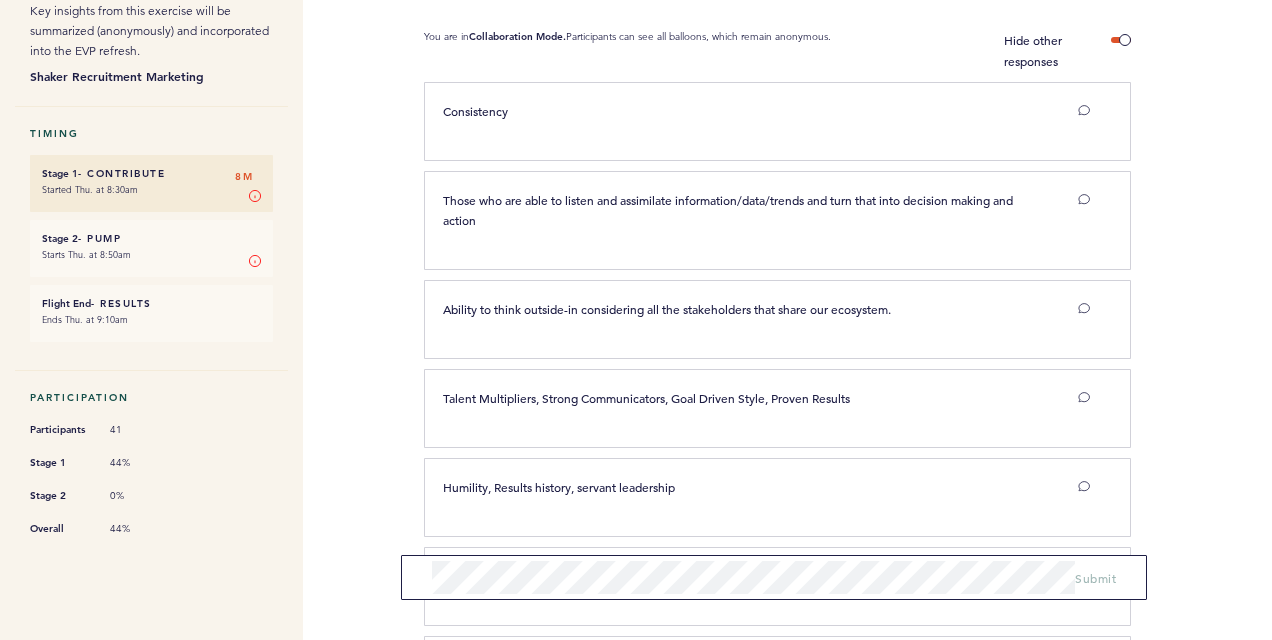 scroll, scrollTop: 0, scrollLeft: 0, axis: both 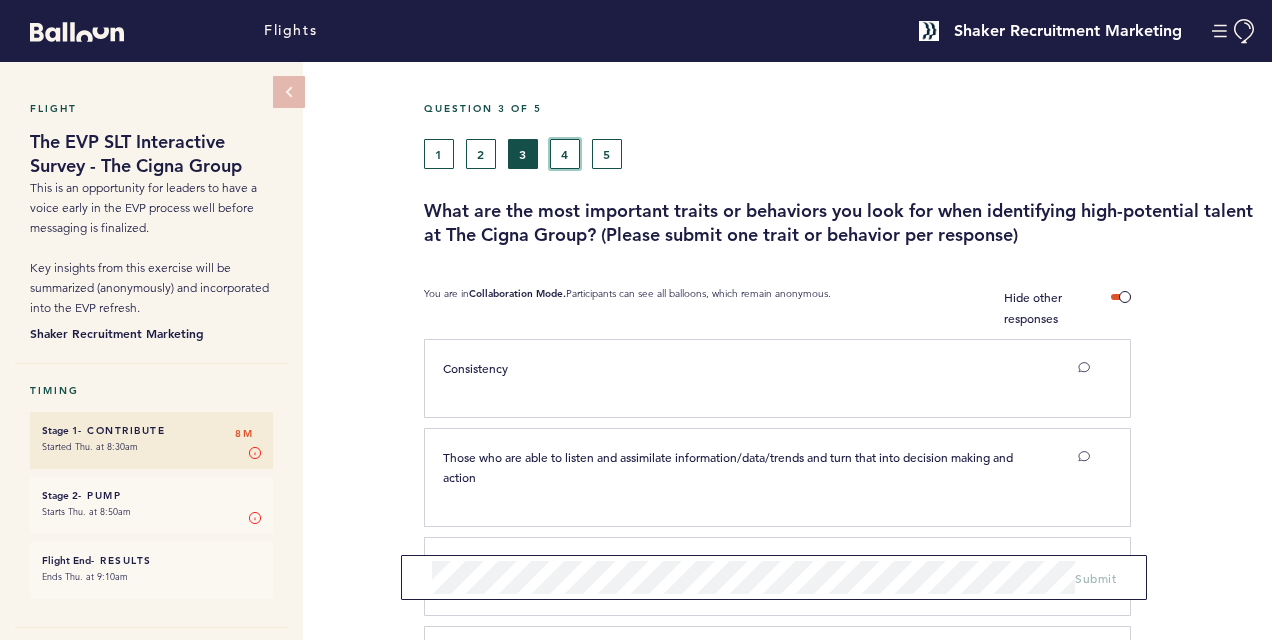 click on "4" at bounding box center [565, 154] 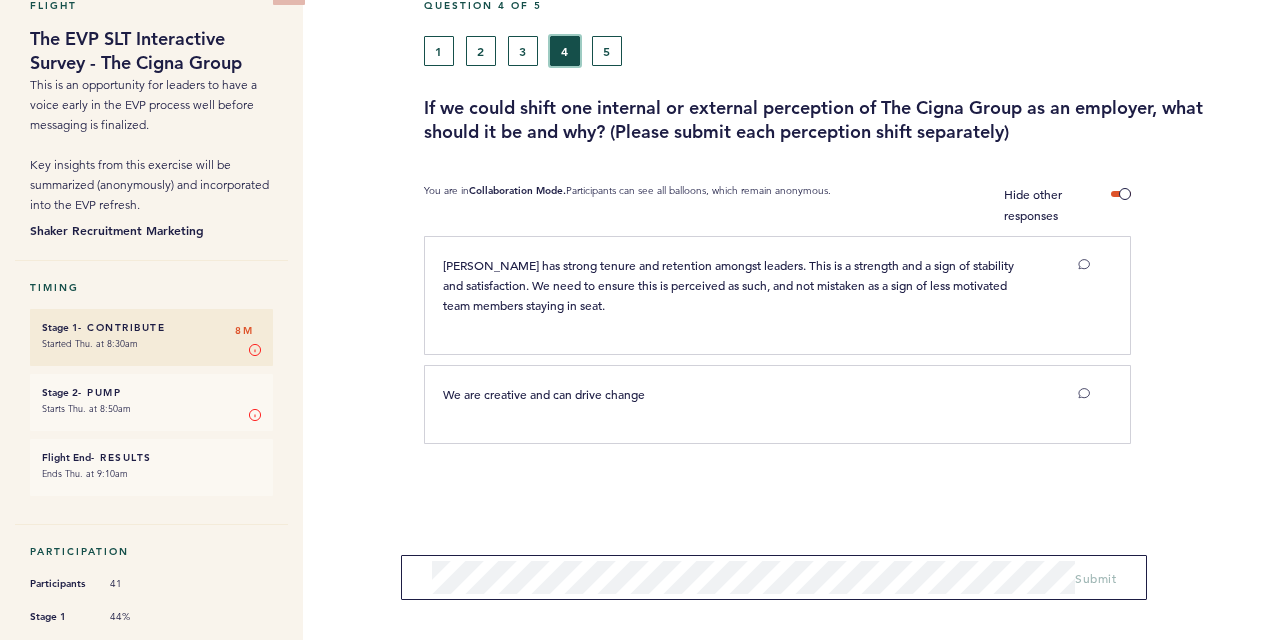 scroll, scrollTop: 94, scrollLeft: 0, axis: vertical 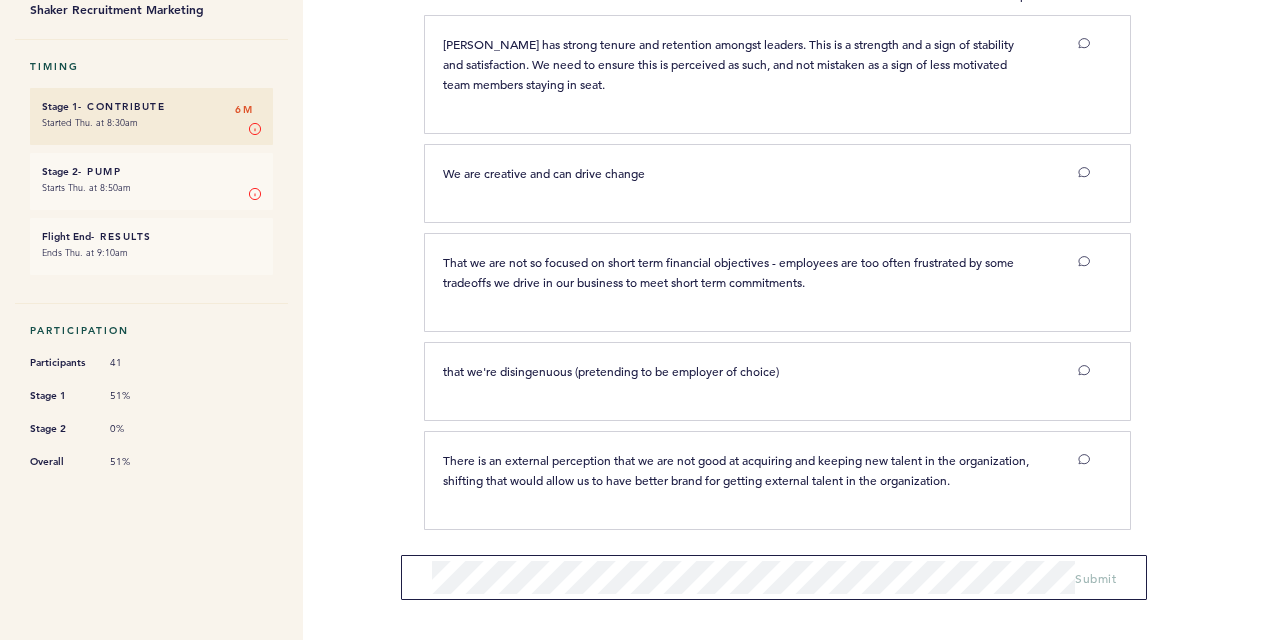 type 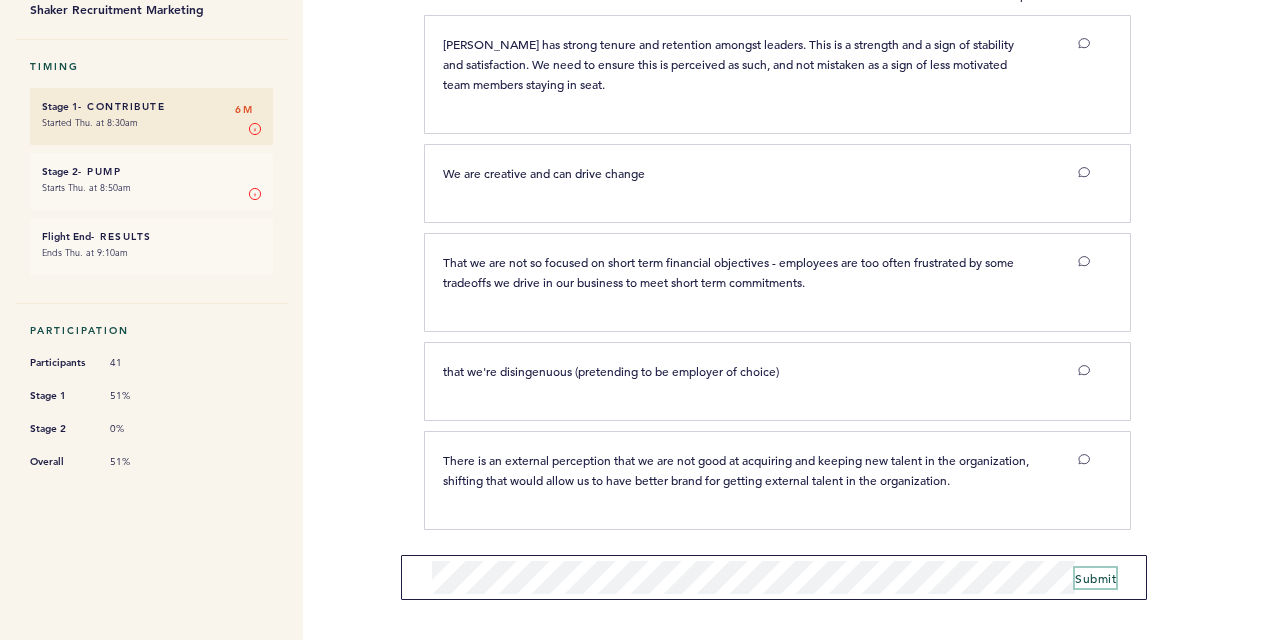 click on "Submit" at bounding box center (1095, 578) 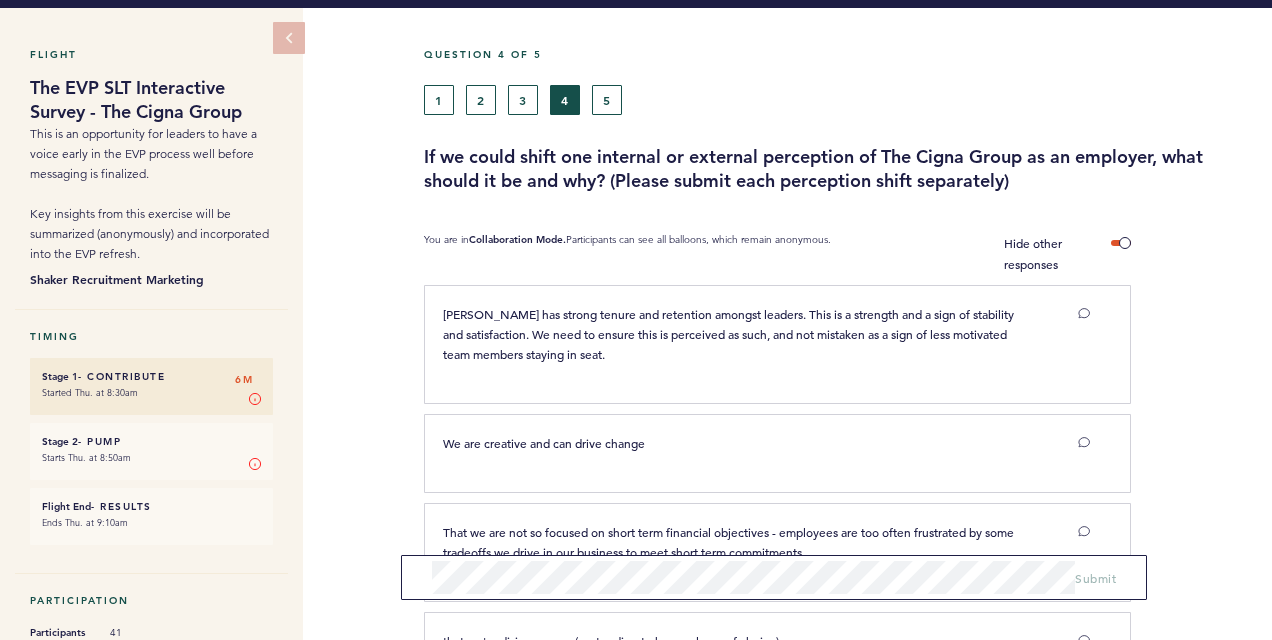 scroll, scrollTop: 0, scrollLeft: 0, axis: both 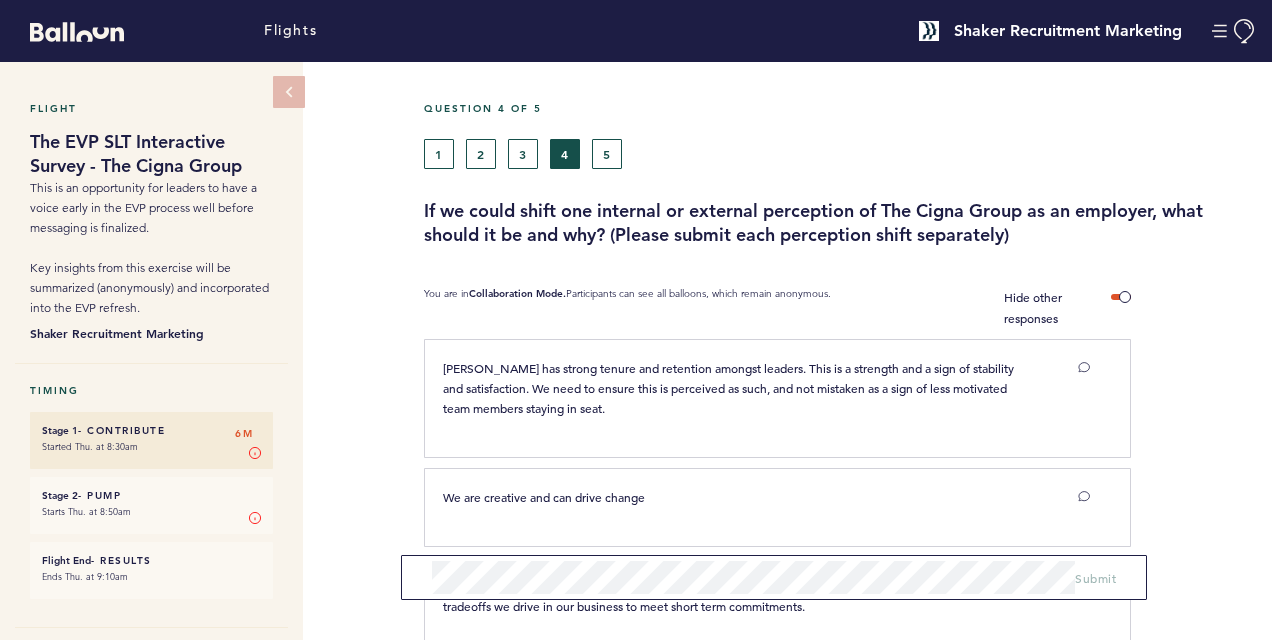click on "Cigna has strong tenure and retention amongst leaders. This is a strength and a sign of stability and satisfaction. We need to ensure this is perceived as such, and not mistaken as a sign of less motivated team members staying in seat.  clear   submit" at bounding box center [766, 395] 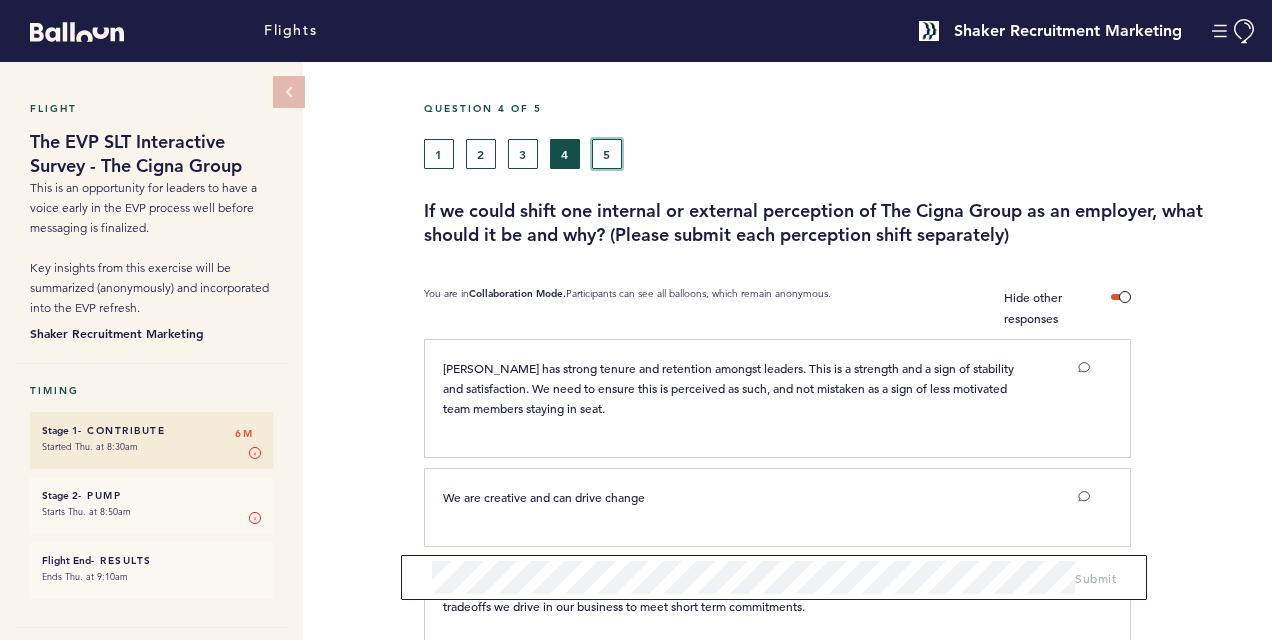 click on "5" at bounding box center (607, 154) 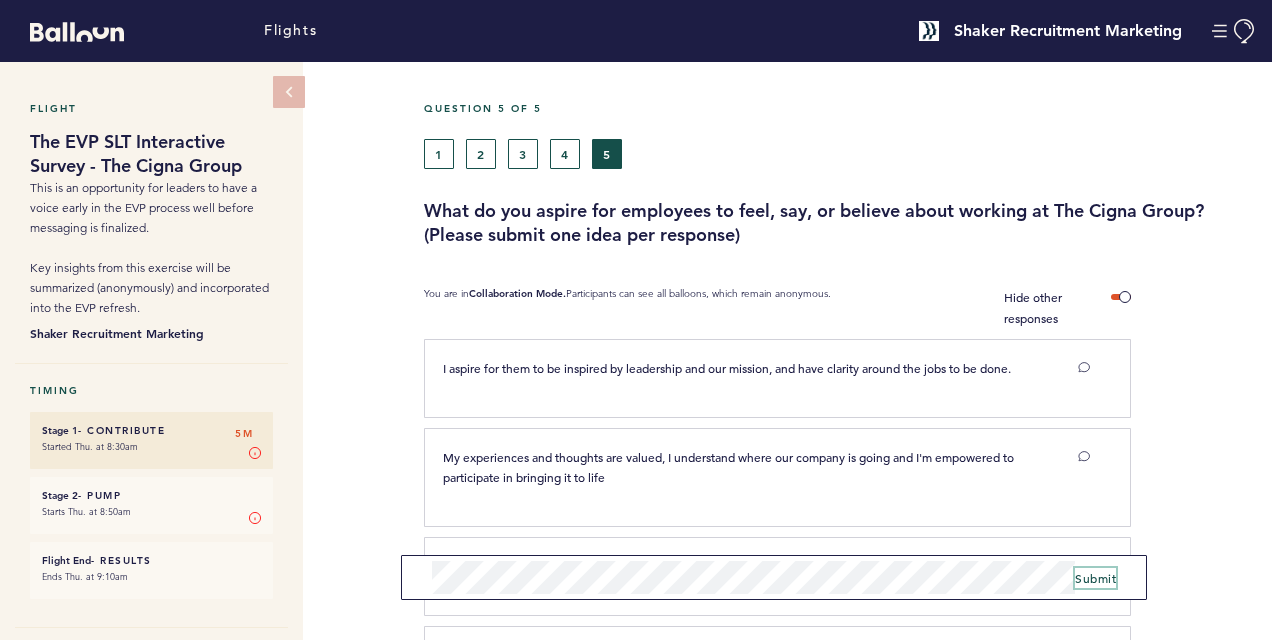 click on "Submit" at bounding box center (1095, 578) 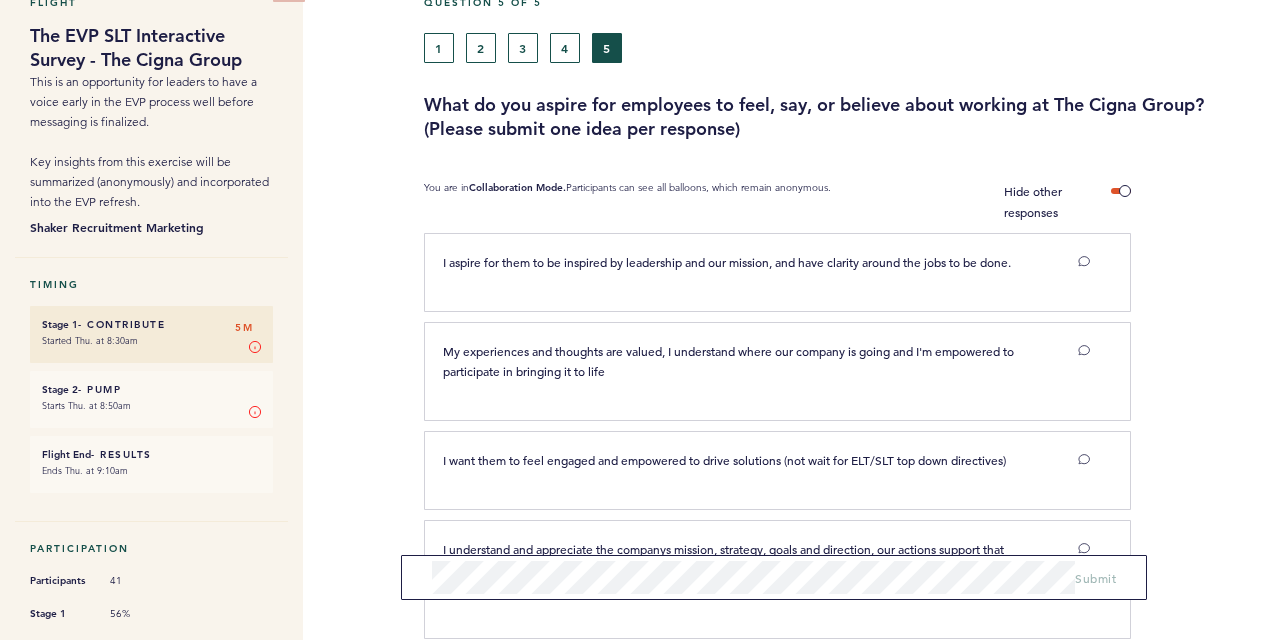 scroll, scrollTop: 104, scrollLeft: 0, axis: vertical 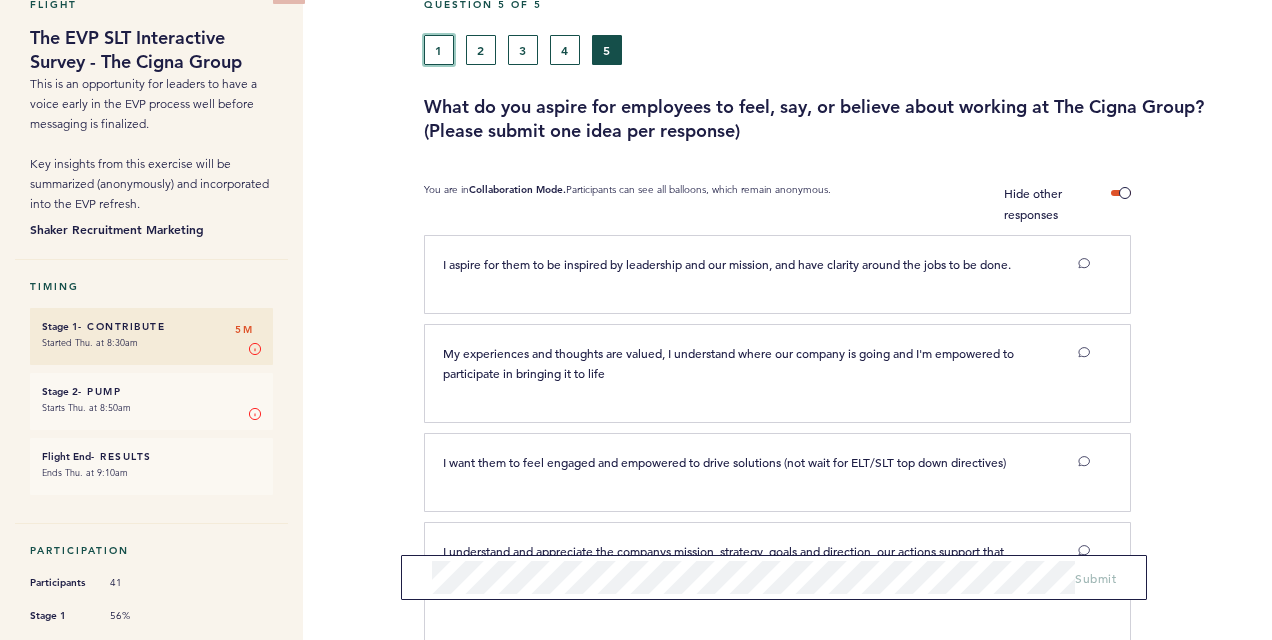 click on "1" at bounding box center [439, 50] 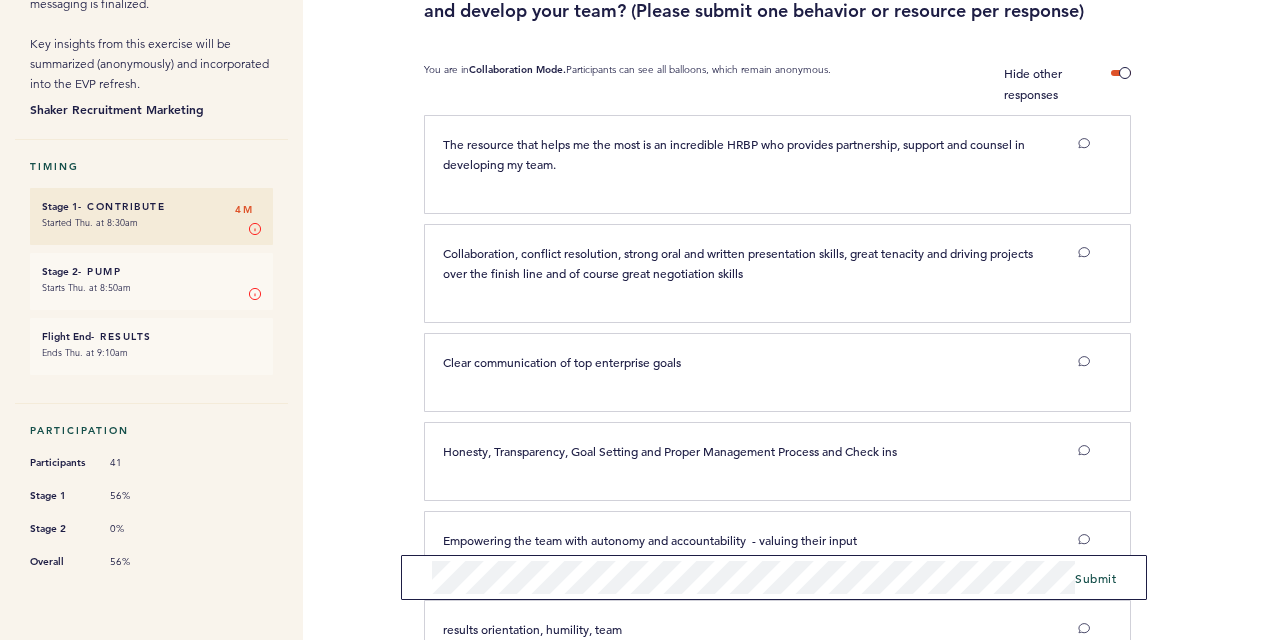 scroll, scrollTop: 230, scrollLeft: 0, axis: vertical 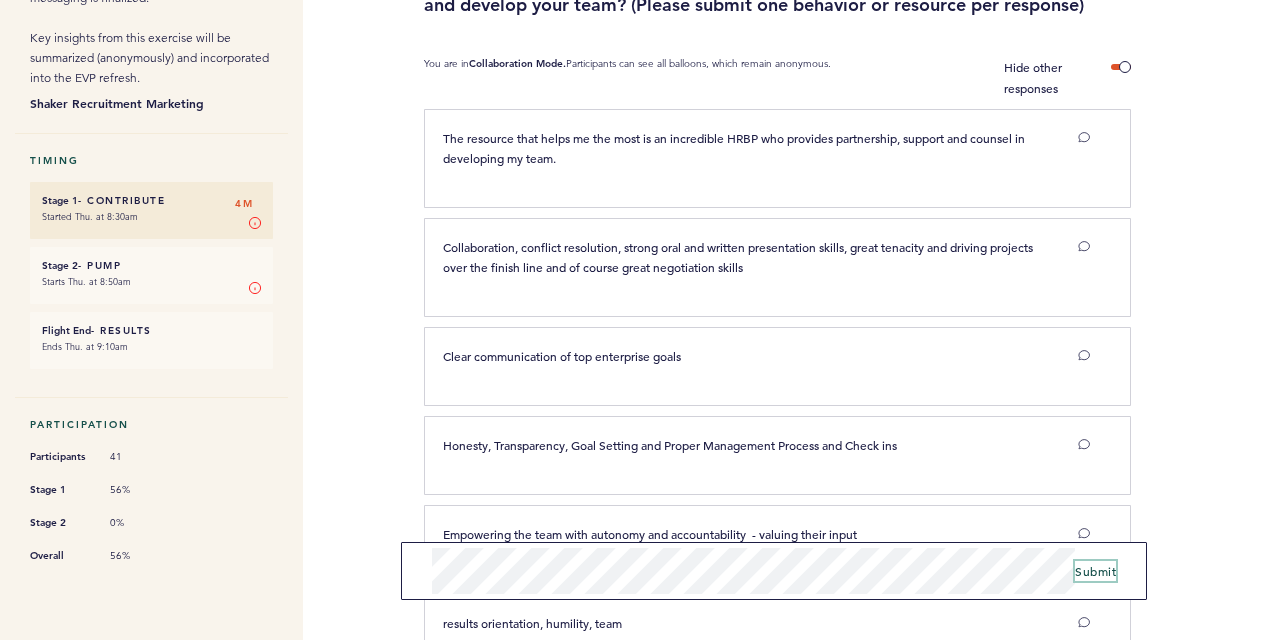 click on "Submit" at bounding box center [1095, 571] 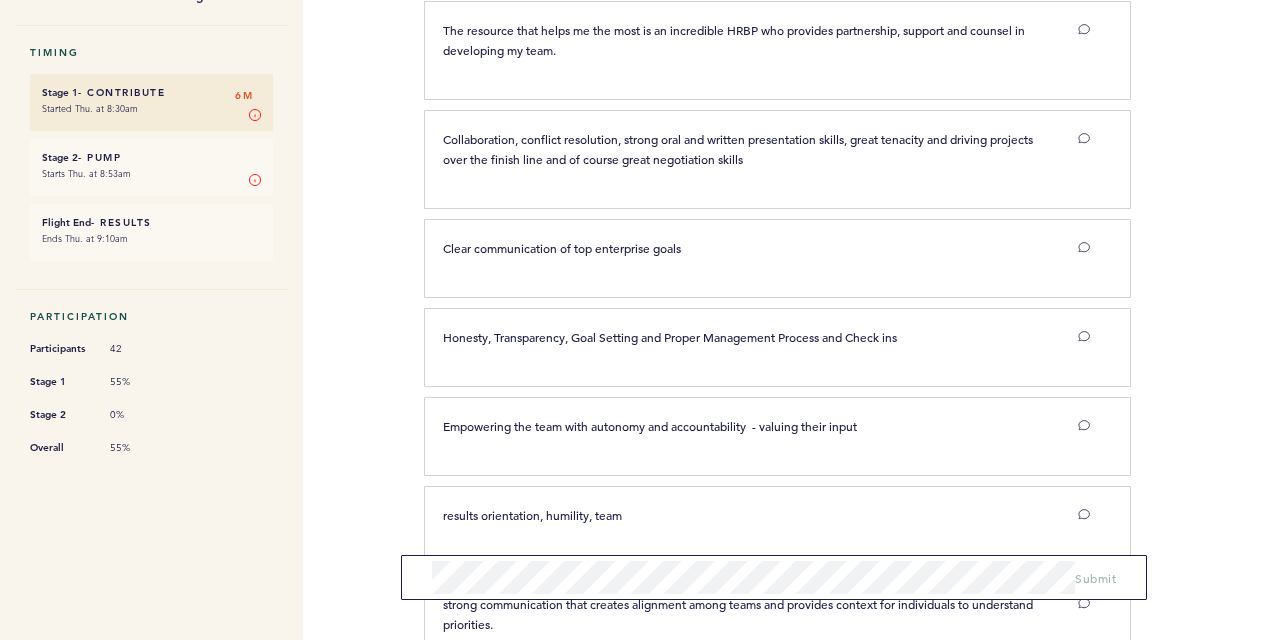 scroll, scrollTop: 0, scrollLeft: 0, axis: both 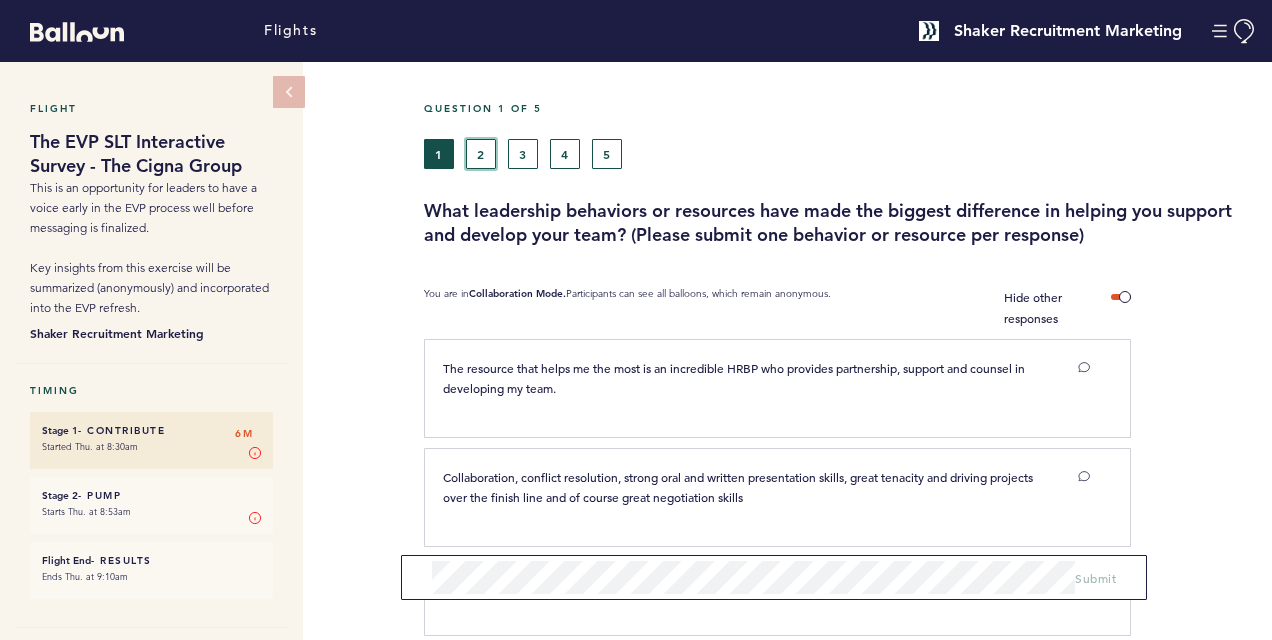 click on "2" at bounding box center (481, 154) 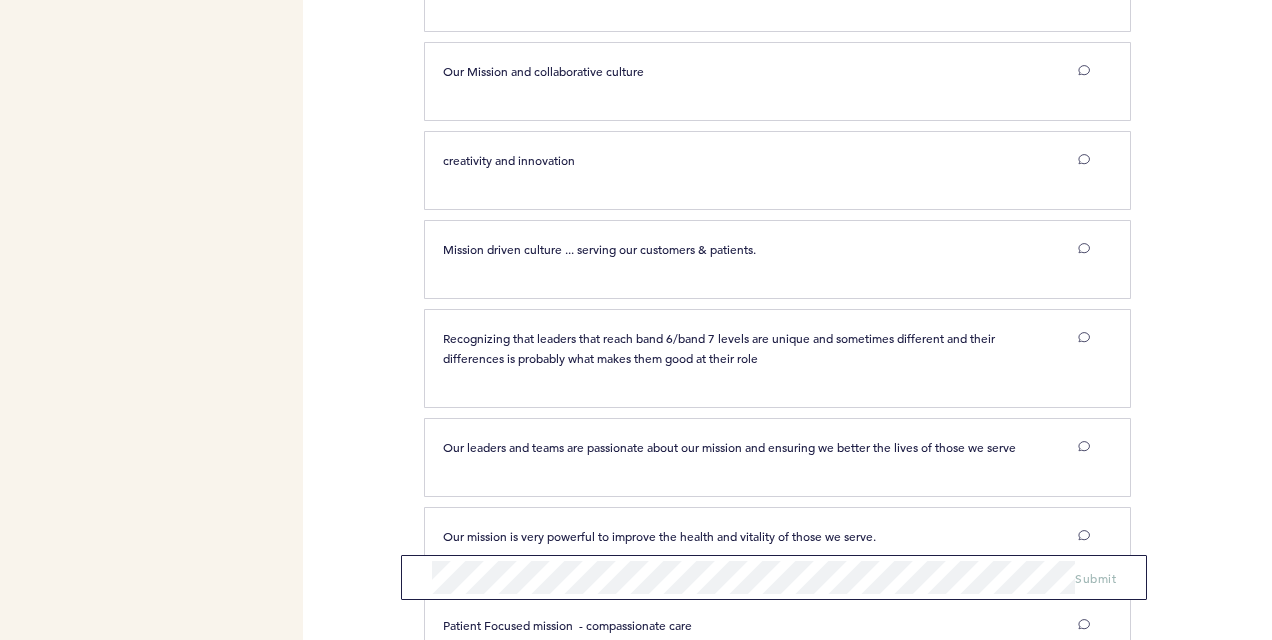 scroll, scrollTop: 1119, scrollLeft: 0, axis: vertical 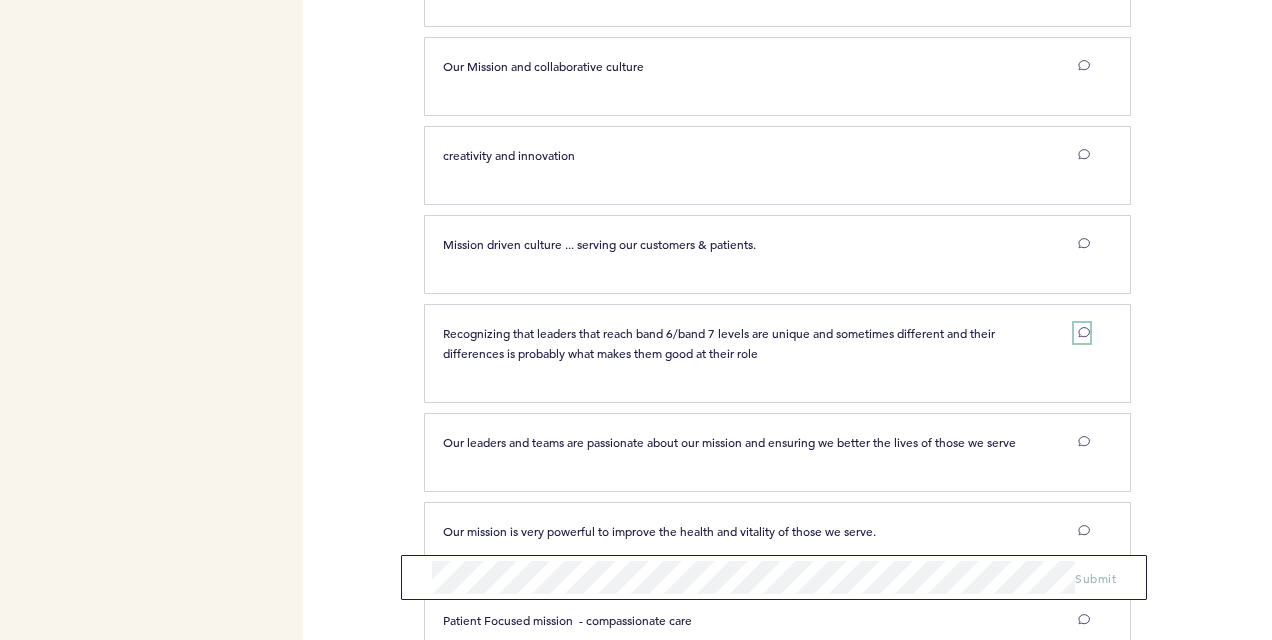 click 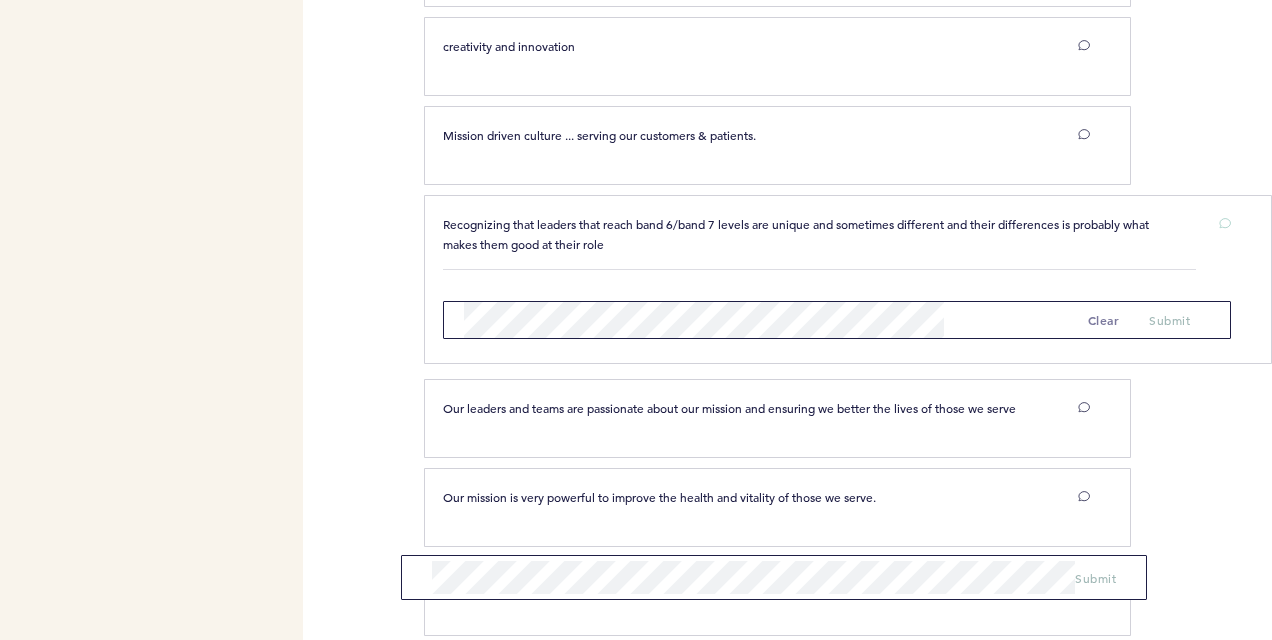scroll, scrollTop: 1232, scrollLeft: 0, axis: vertical 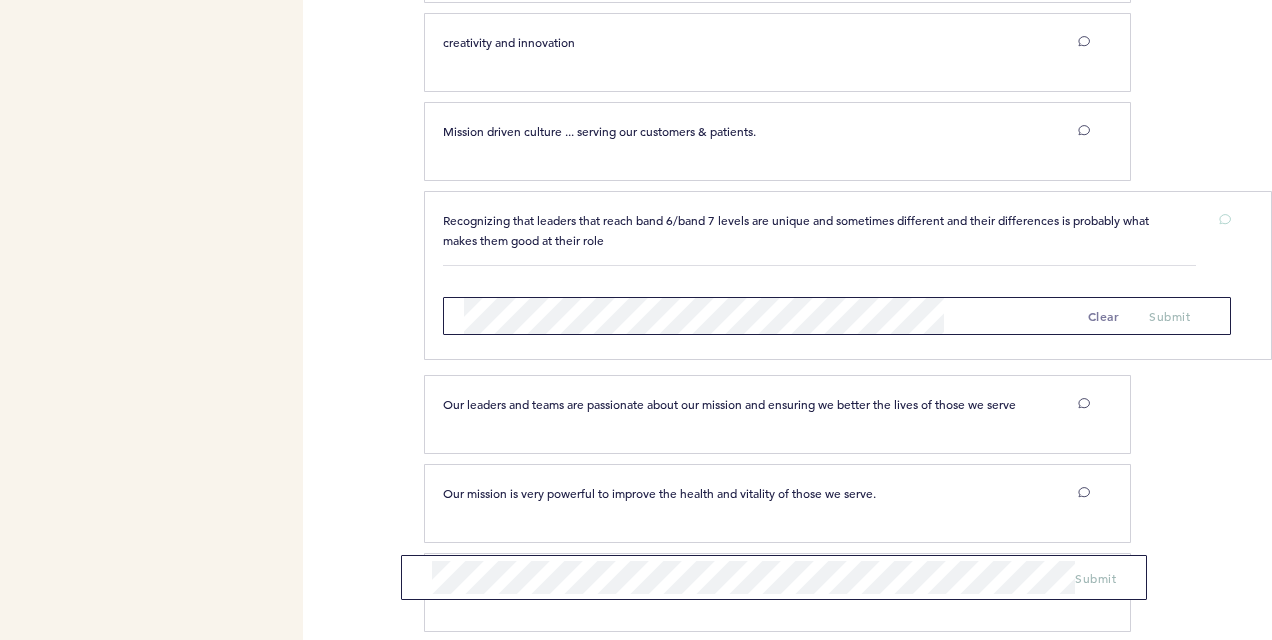 click on "Our leaders and teams are passionate about our mission and ensuring we better the lives of those we serve  clear   submit" at bounding box center [766, 411] 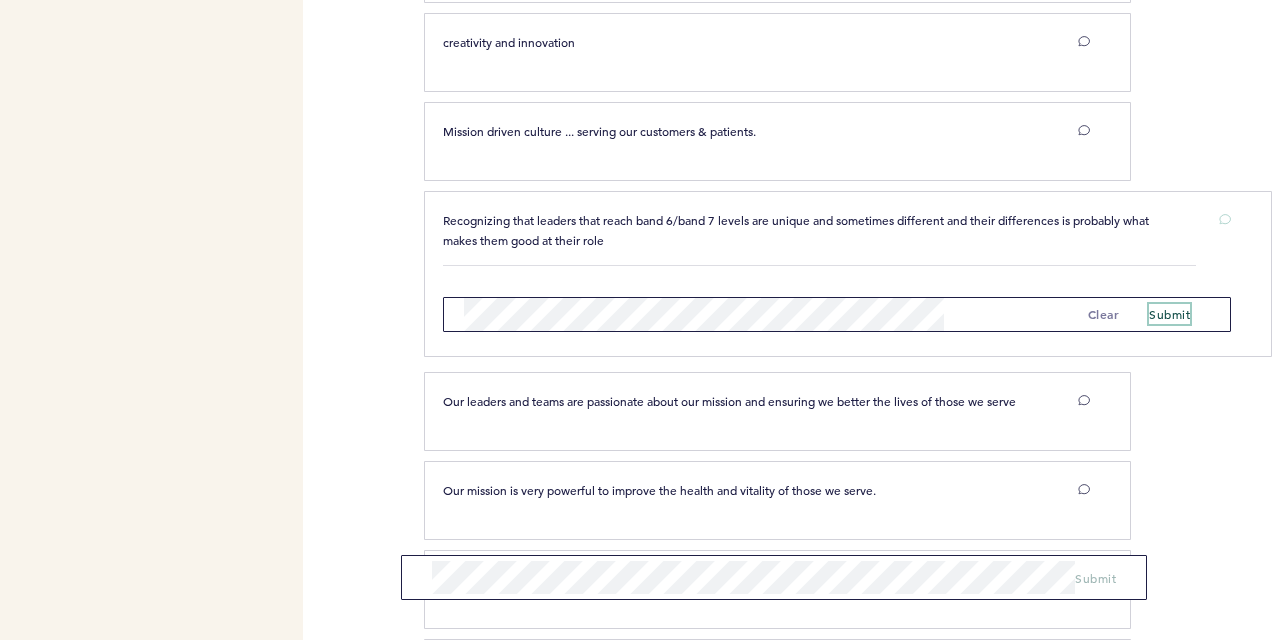 click on "submit" at bounding box center [1169, 314] 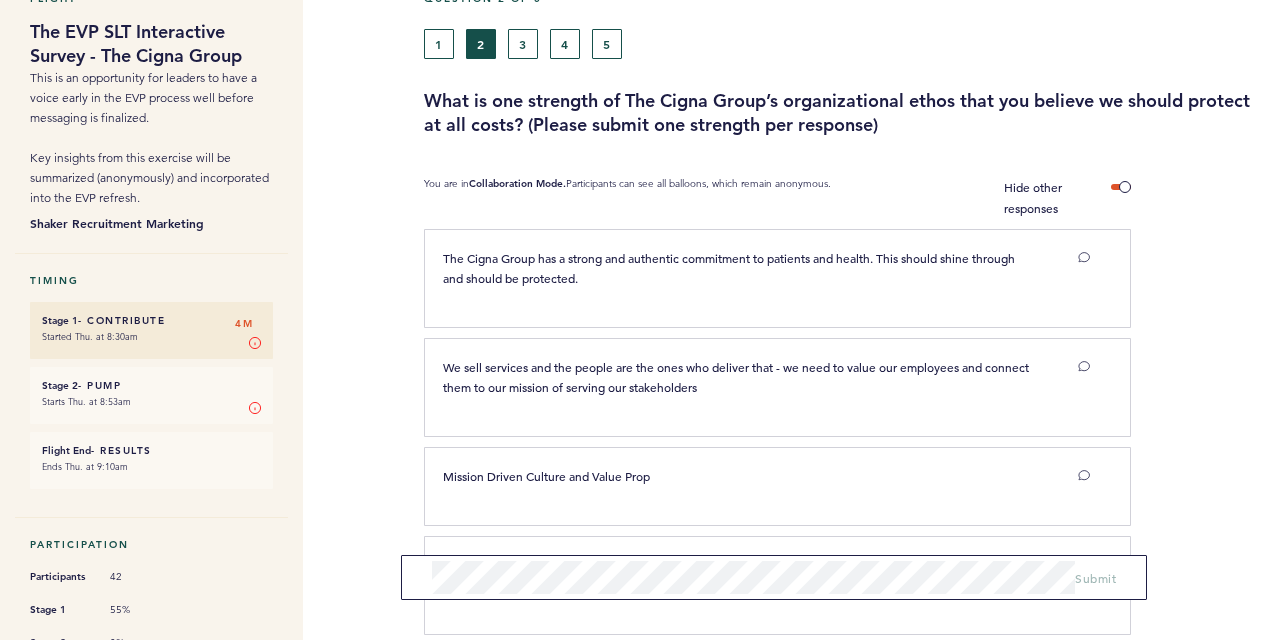 scroll, scrollTop: 0, scrollLeft: 0, axis: both 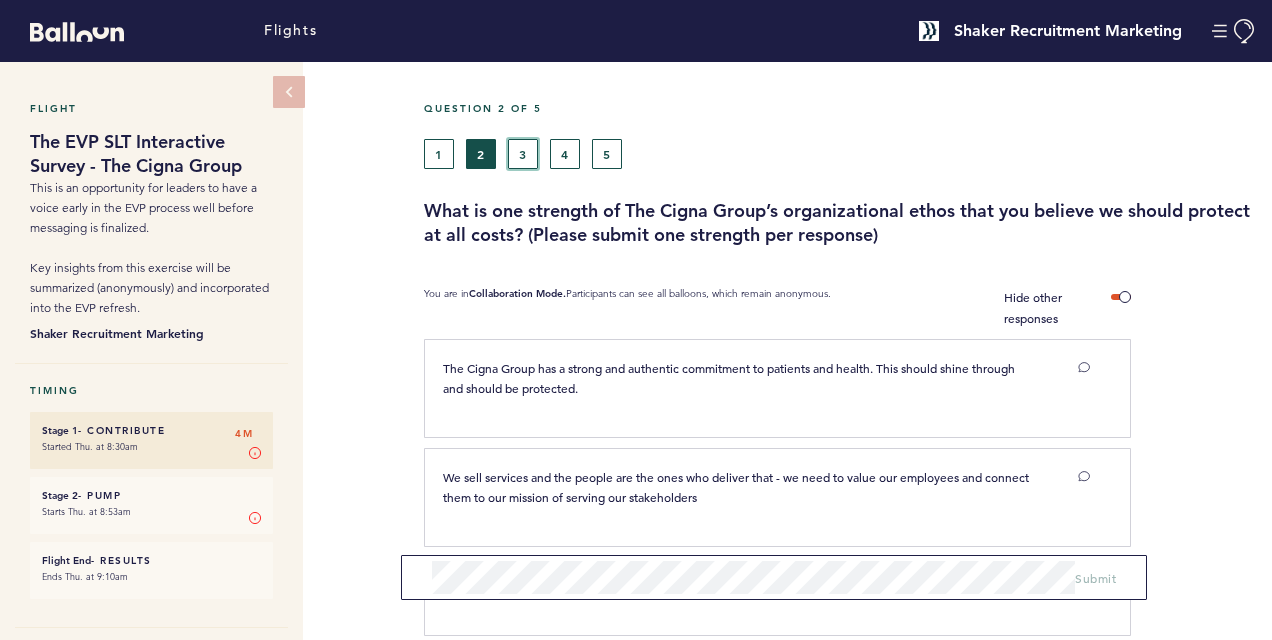 click on "3" at bounding box center [523, 154] 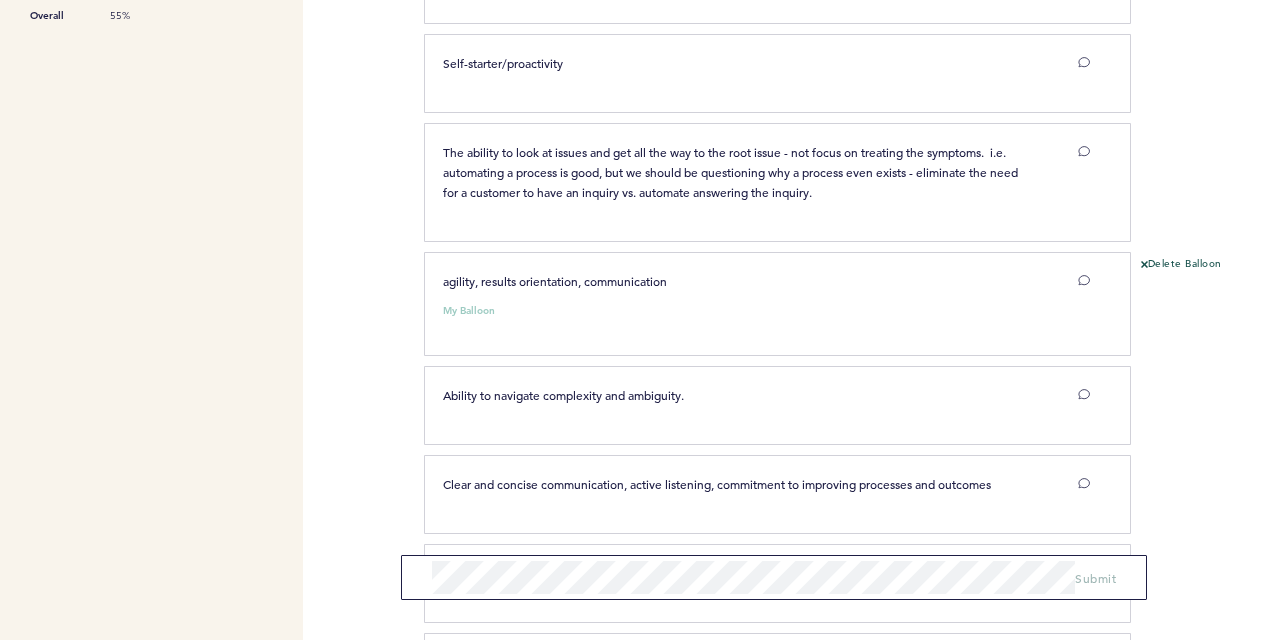 scroll, scrollTop: 777, scrollLeft: 0, axis: vertical 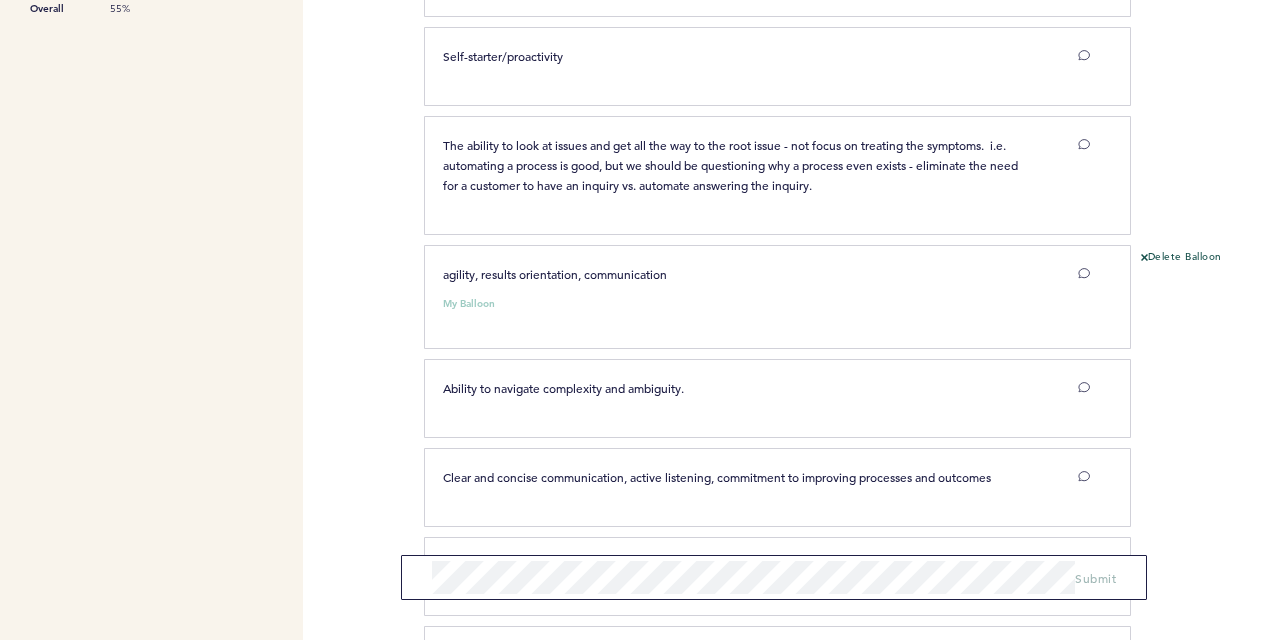 click on "My Balloon" at bounding box center [469, 304] 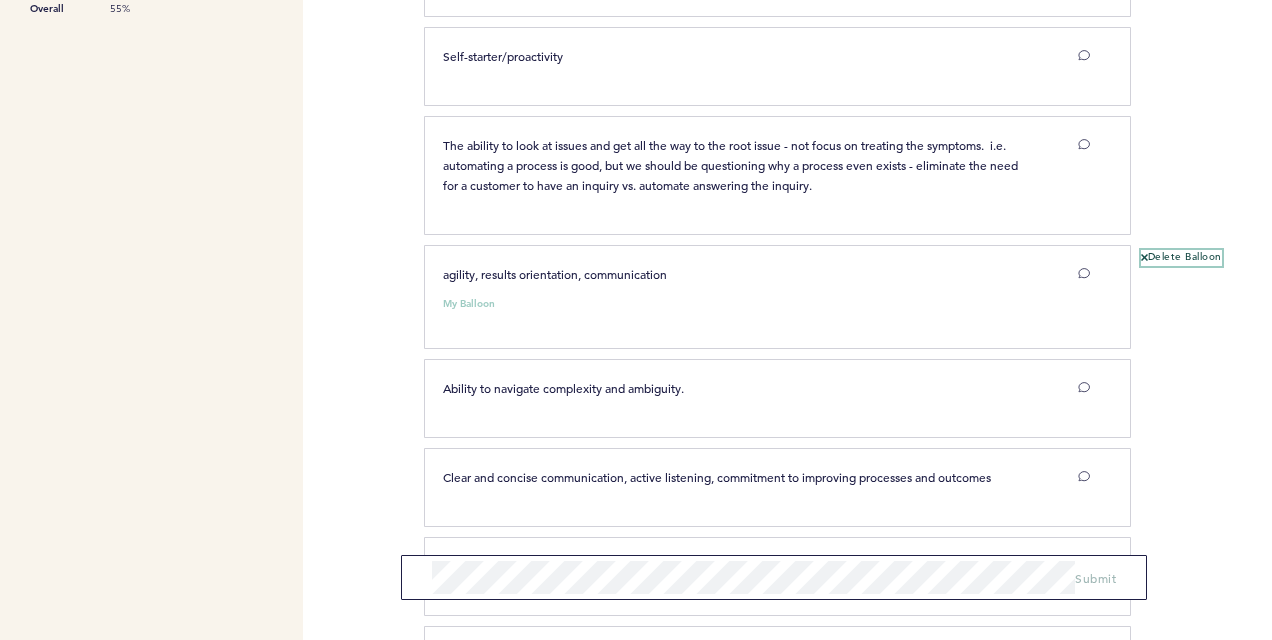 click 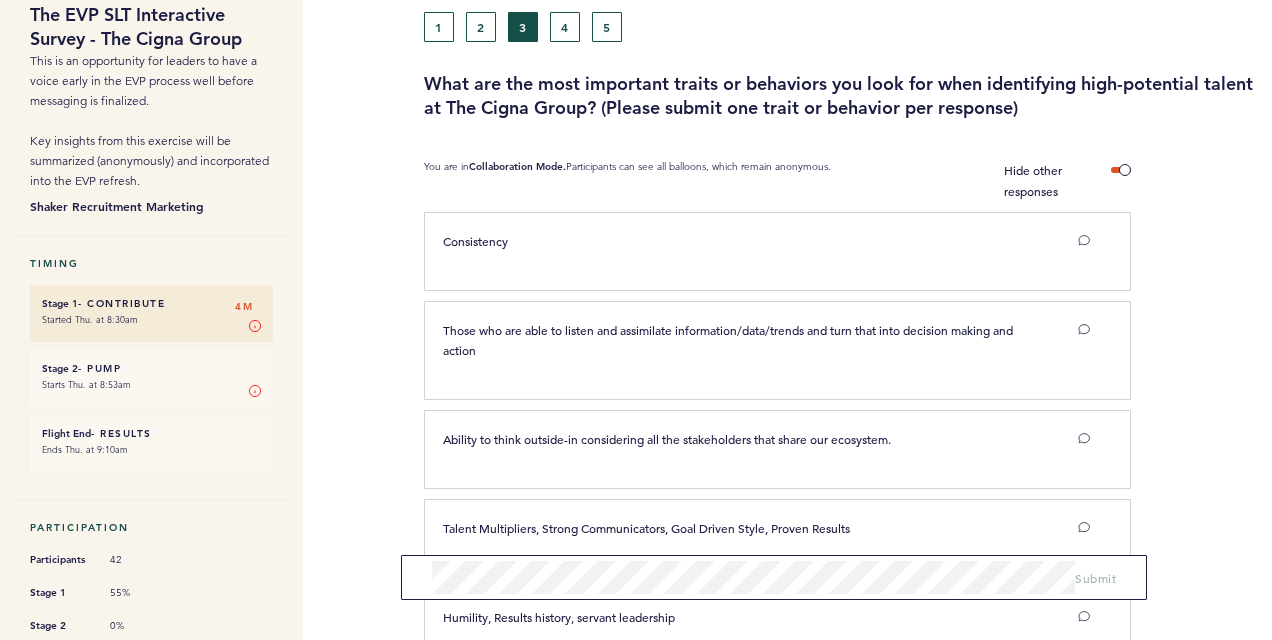 scroll, scrollTop: 0, scrollLeft: 0, axis: both 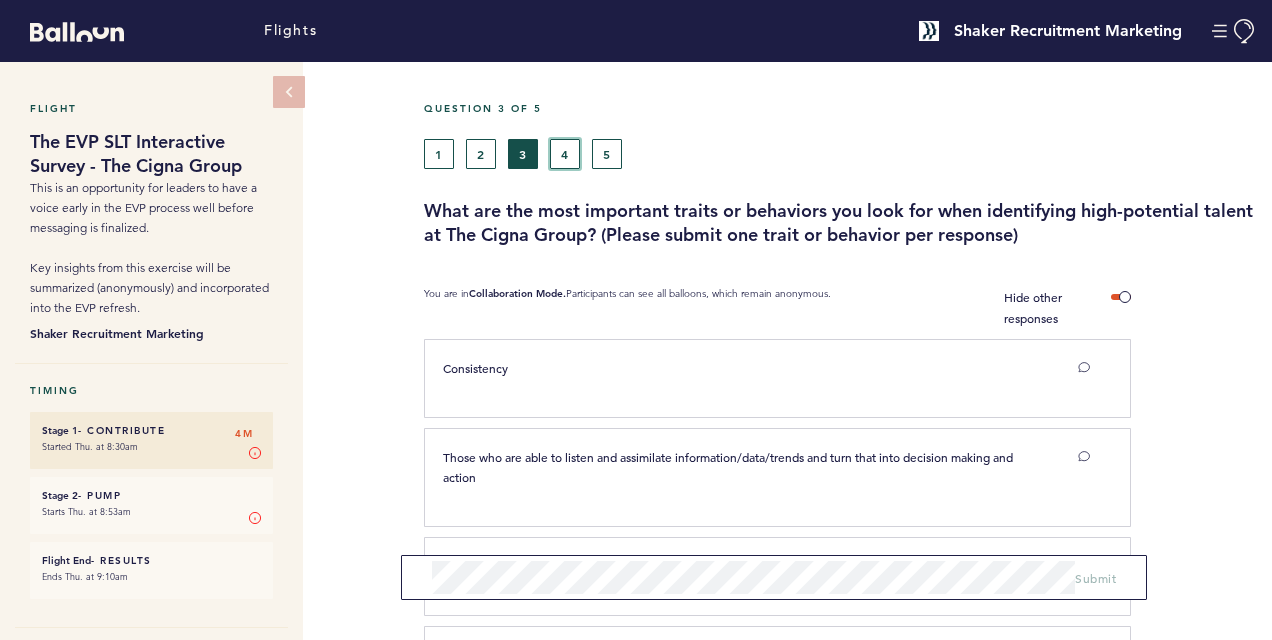 click on "4" at bounding box center (565, 154) 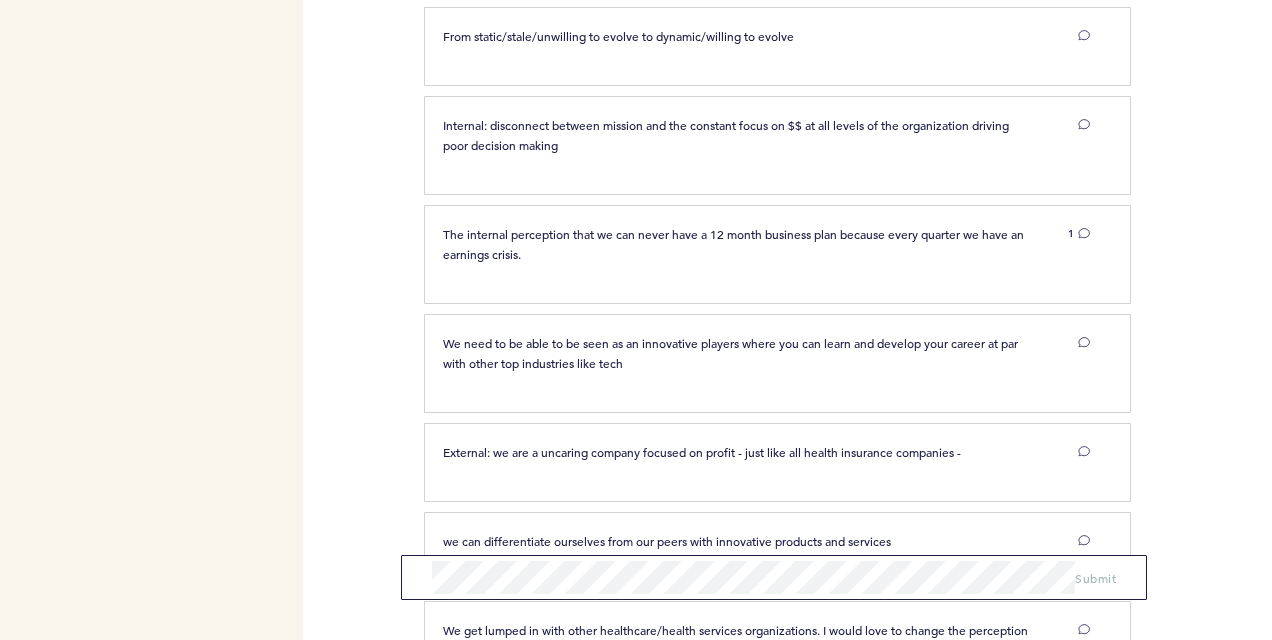 scroll, scrollTop: 1468, scrollLeft: 0, axis: vertical 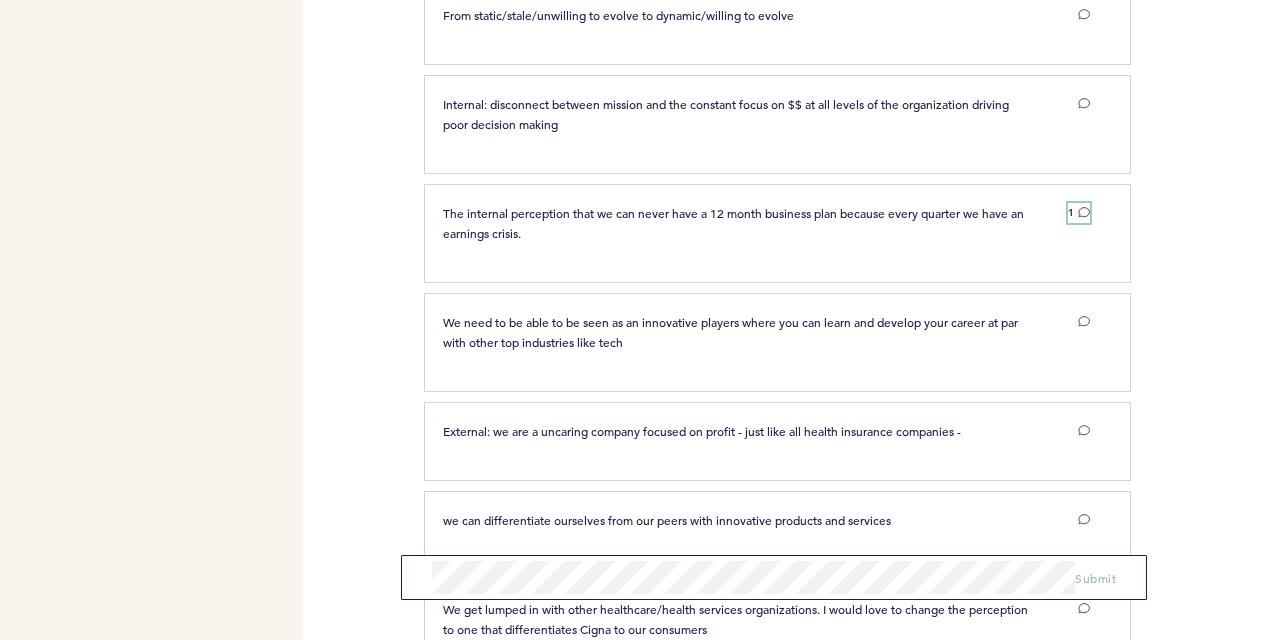 click 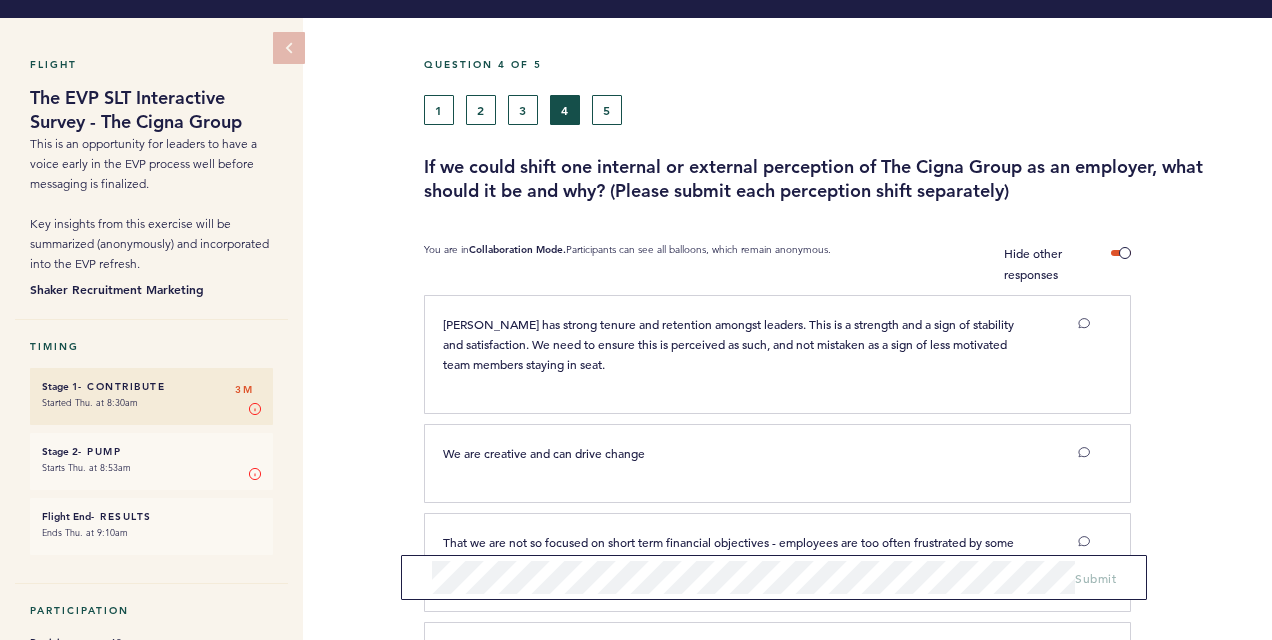 scroll, scrollTop: 0, scrollLeft: 0, axis: both 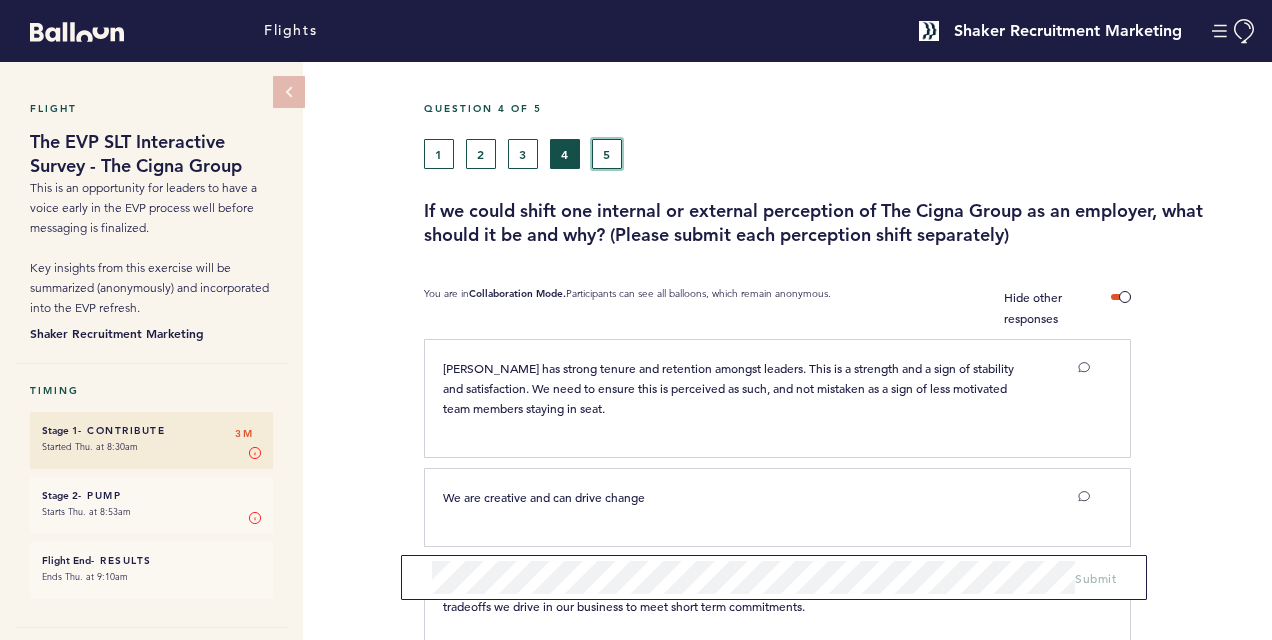 click on "5" at bounding box center [607, 154] 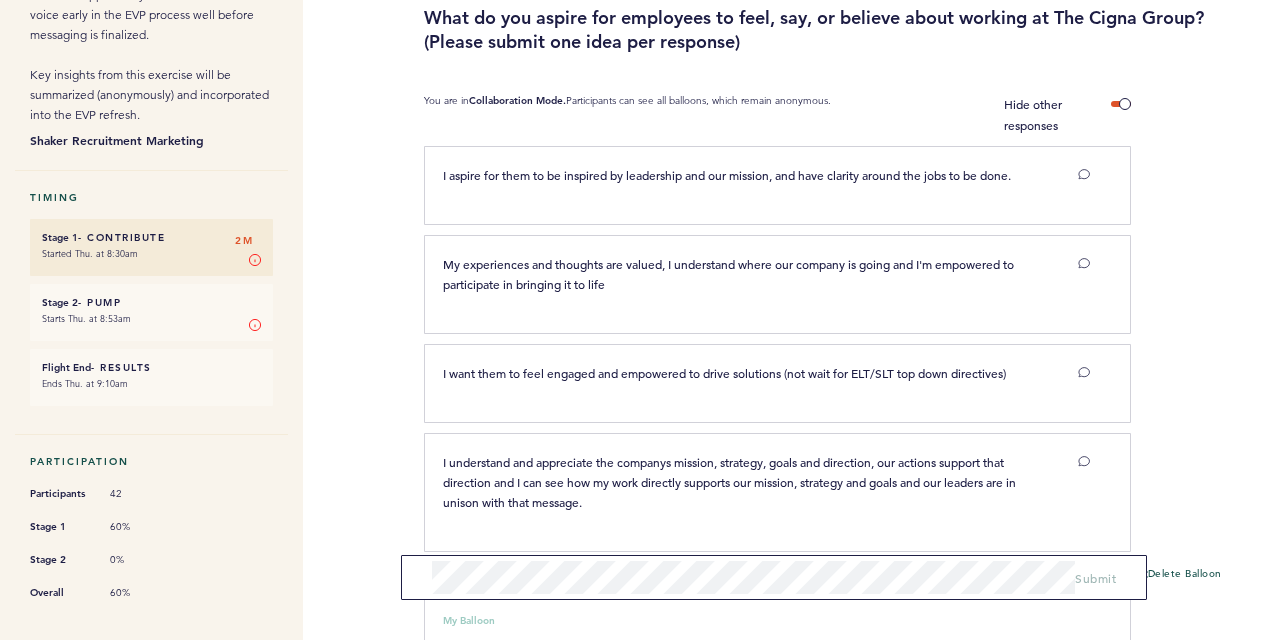 scroll, scrollTop: 0, scrollLeft: 0, axis: both 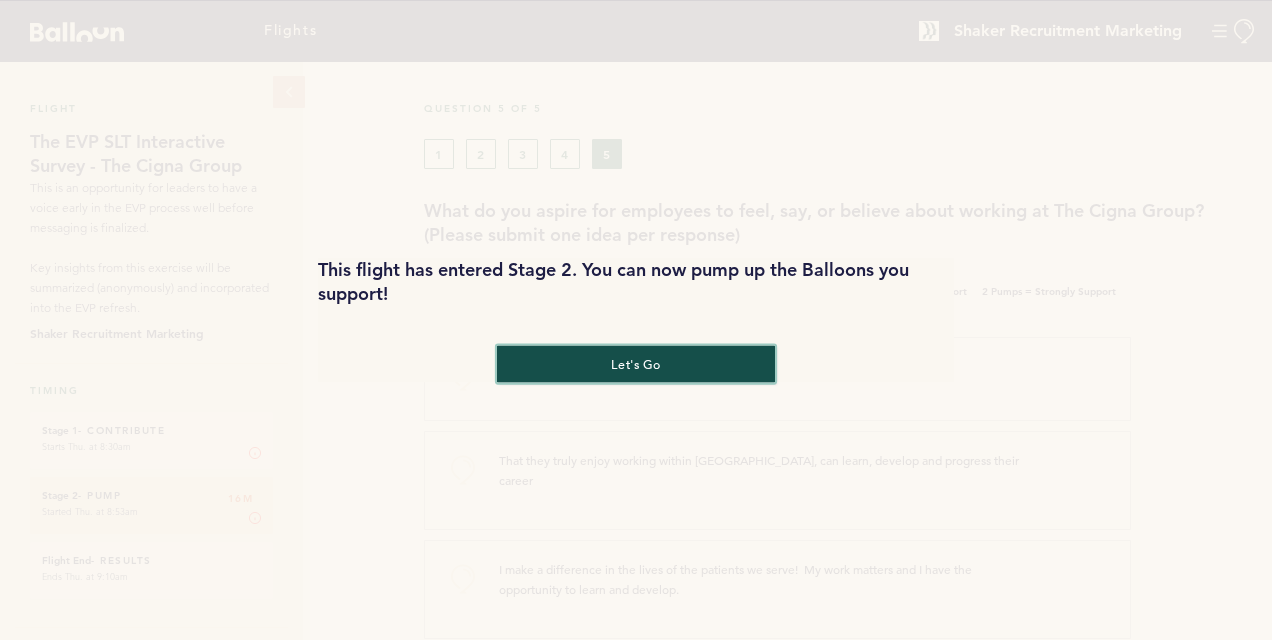 click on "let's go" at bounding box center (636, 363) 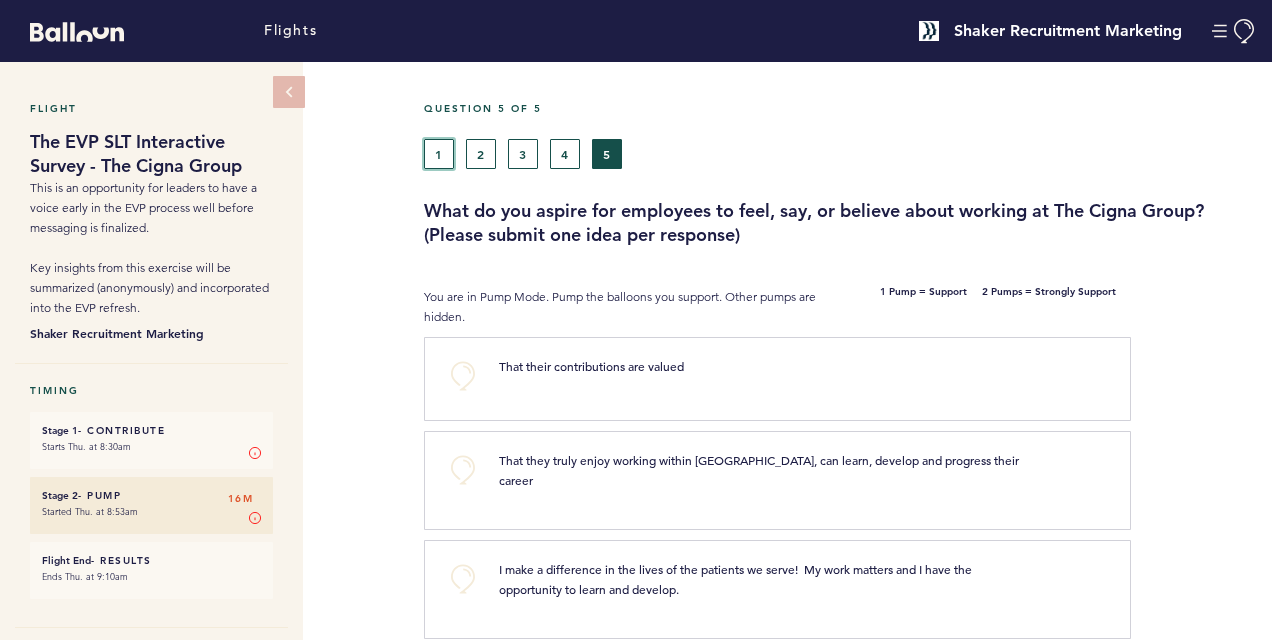 click on "1" at bounding box center [439, 154] 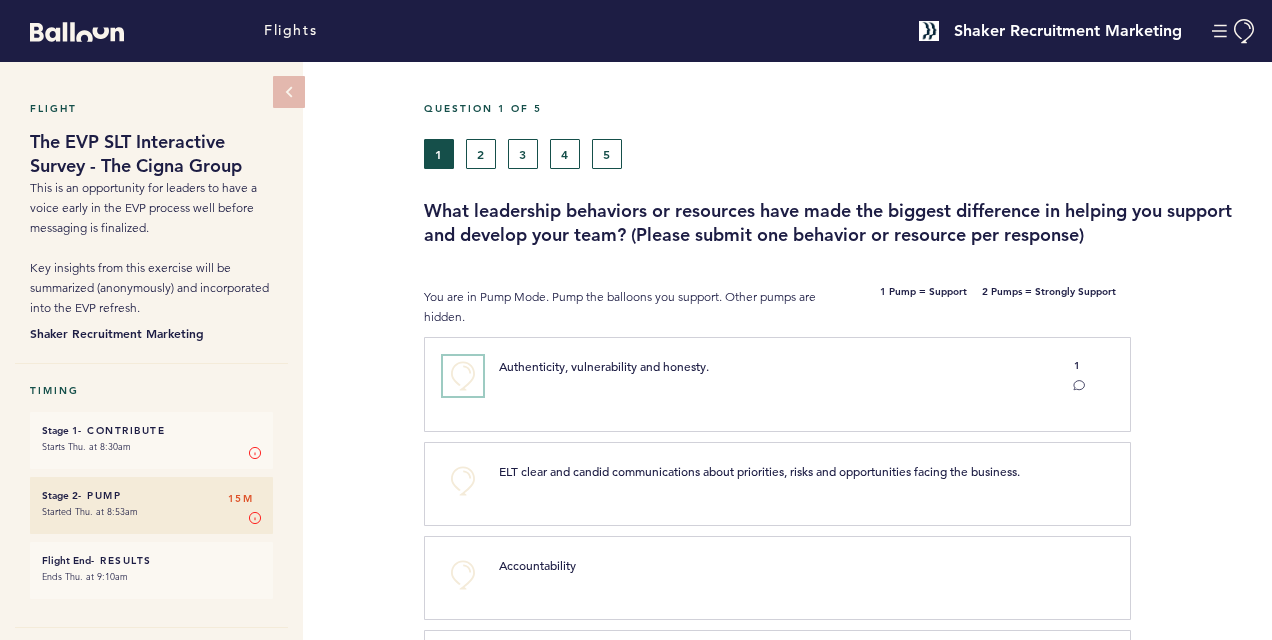 click on "+0" at bounding box center [463, 376] 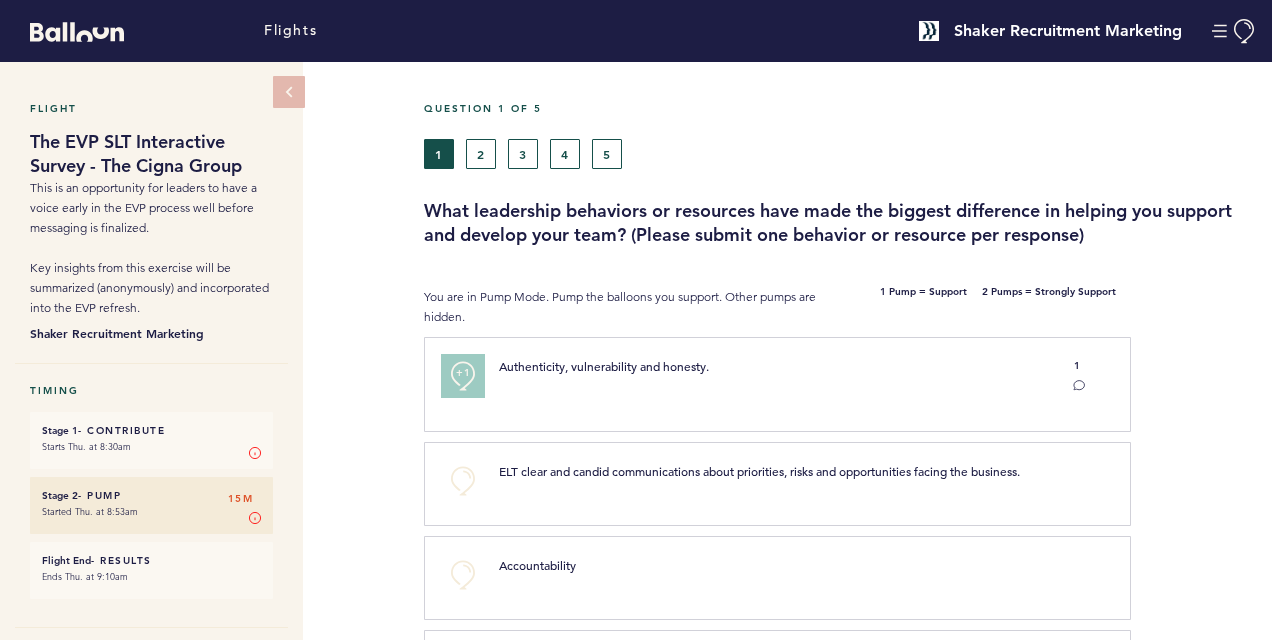 click on "+1" at bounding box center [463, 373] 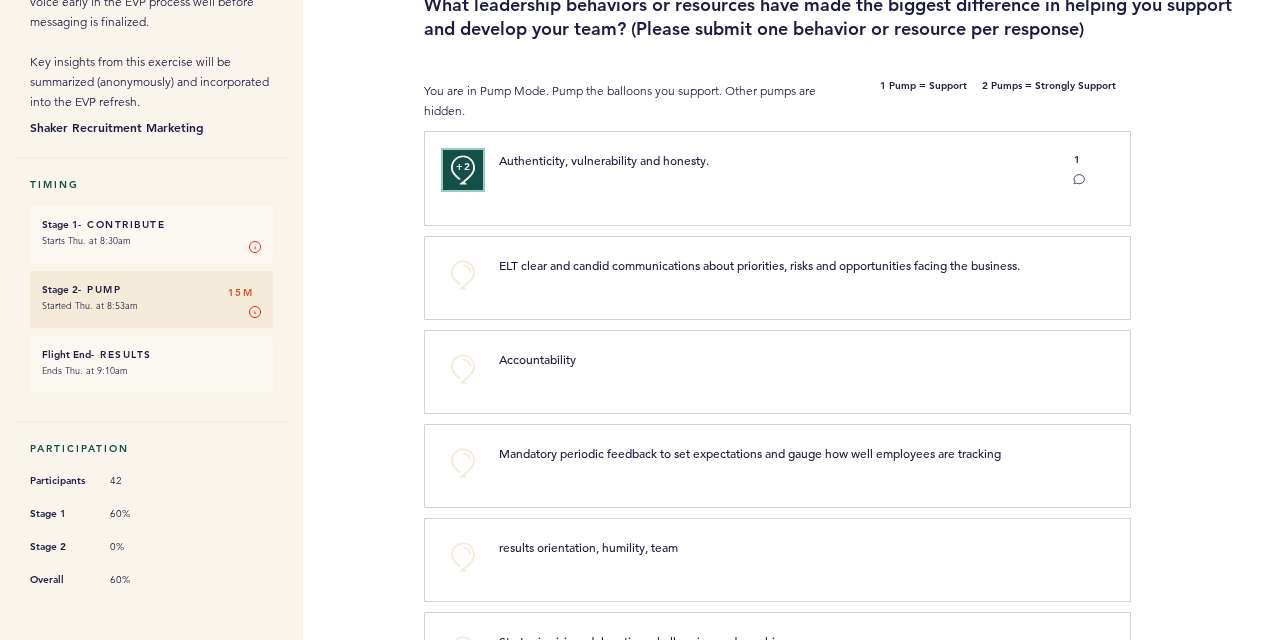 scroll, scrollTop: 206, scrollLeft: 0, axis: vertical 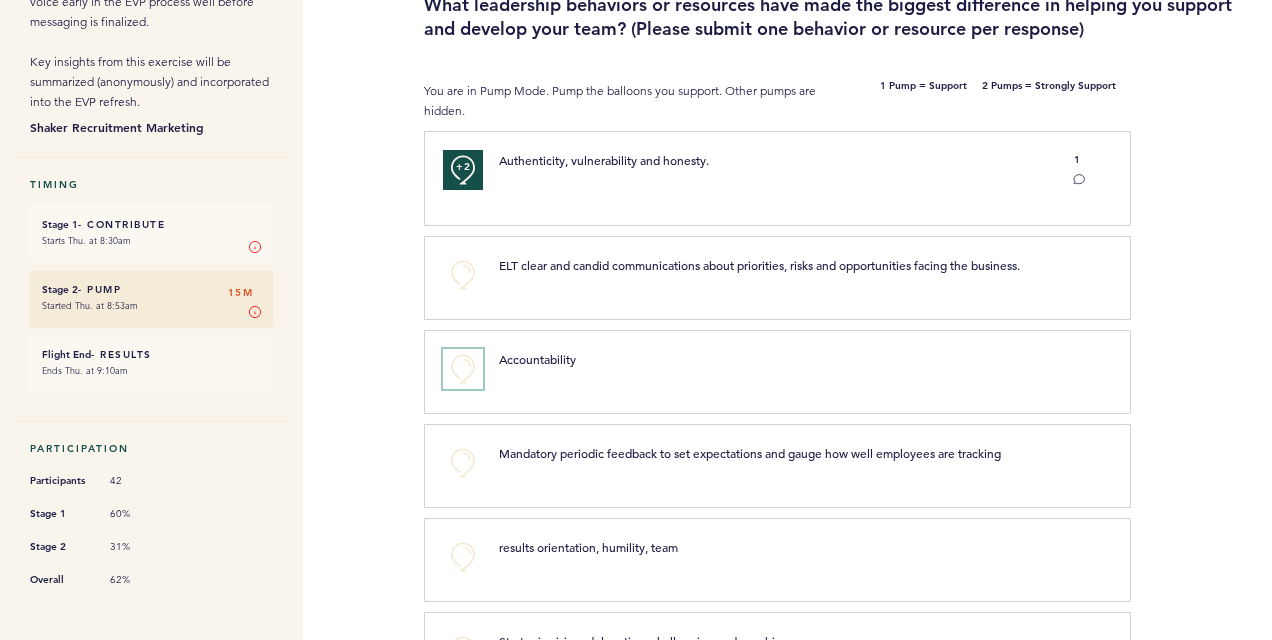 click on "+0" at bounding box center [463, 369] 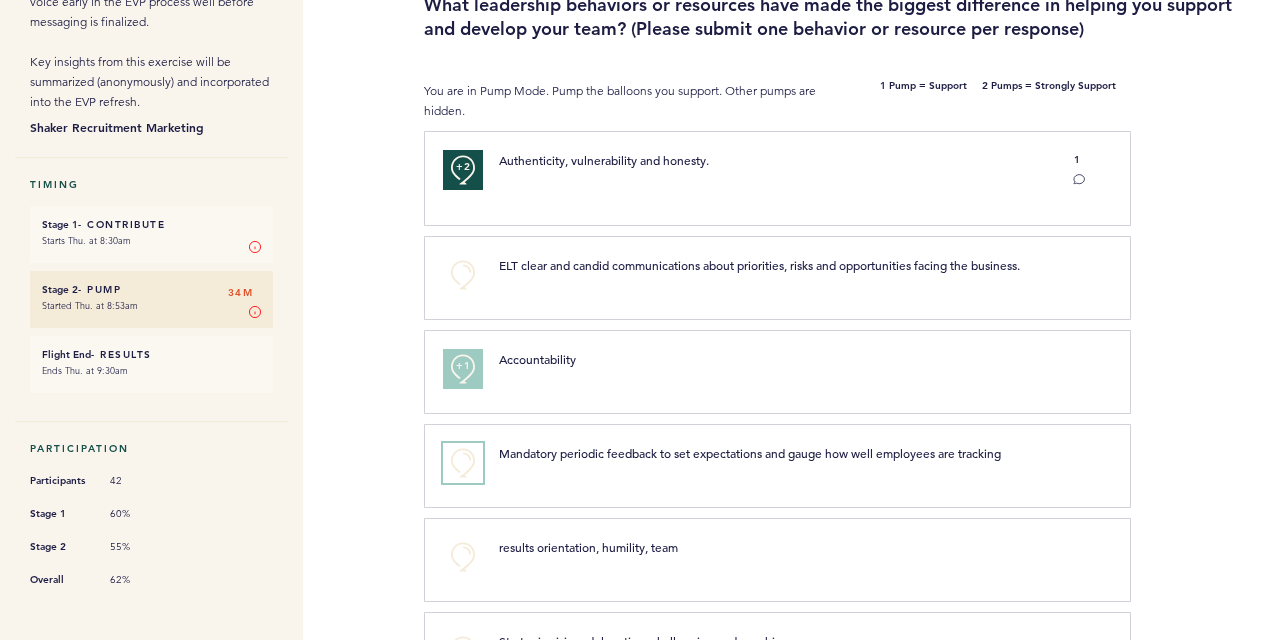 click on "+0" at bounding box center (463, 463) 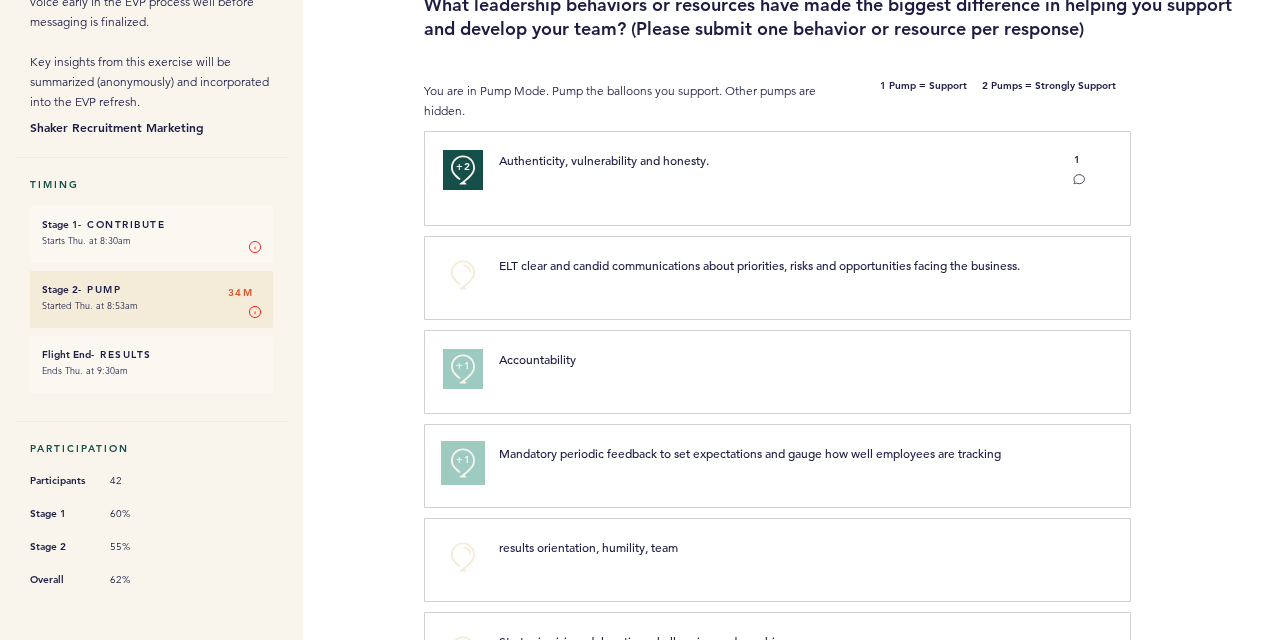 click on "+1" at bounding box center (463, 460) 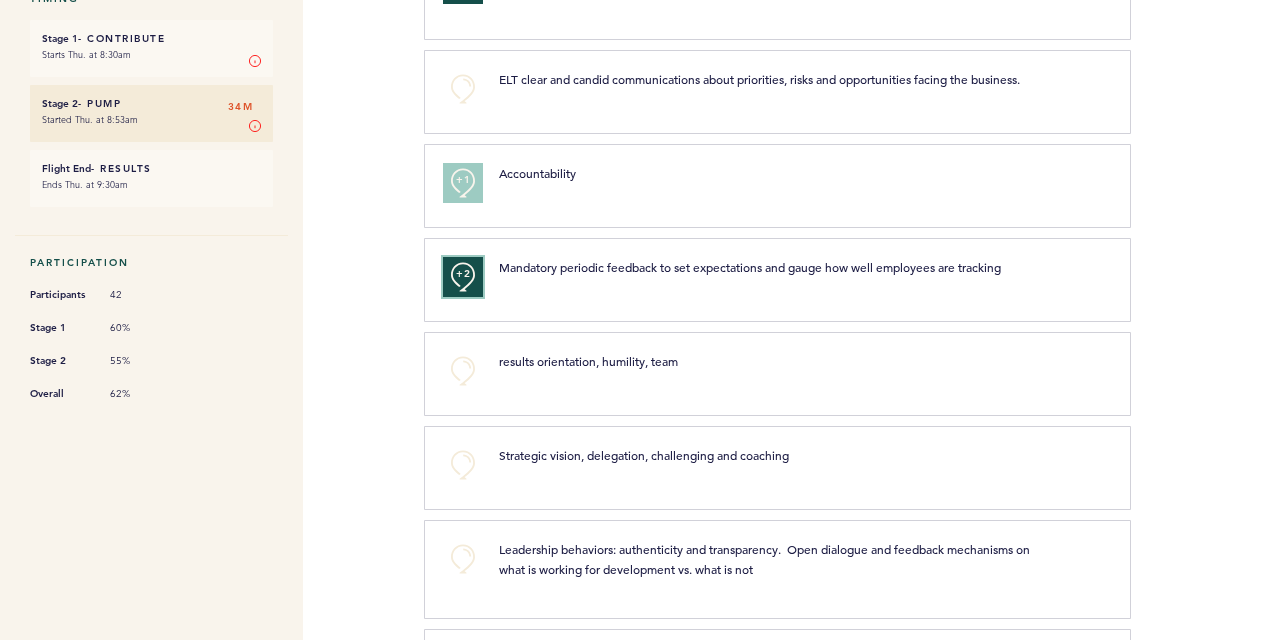 scroll, scrollTop: 399, scrollLeft: 0, axis: vertical 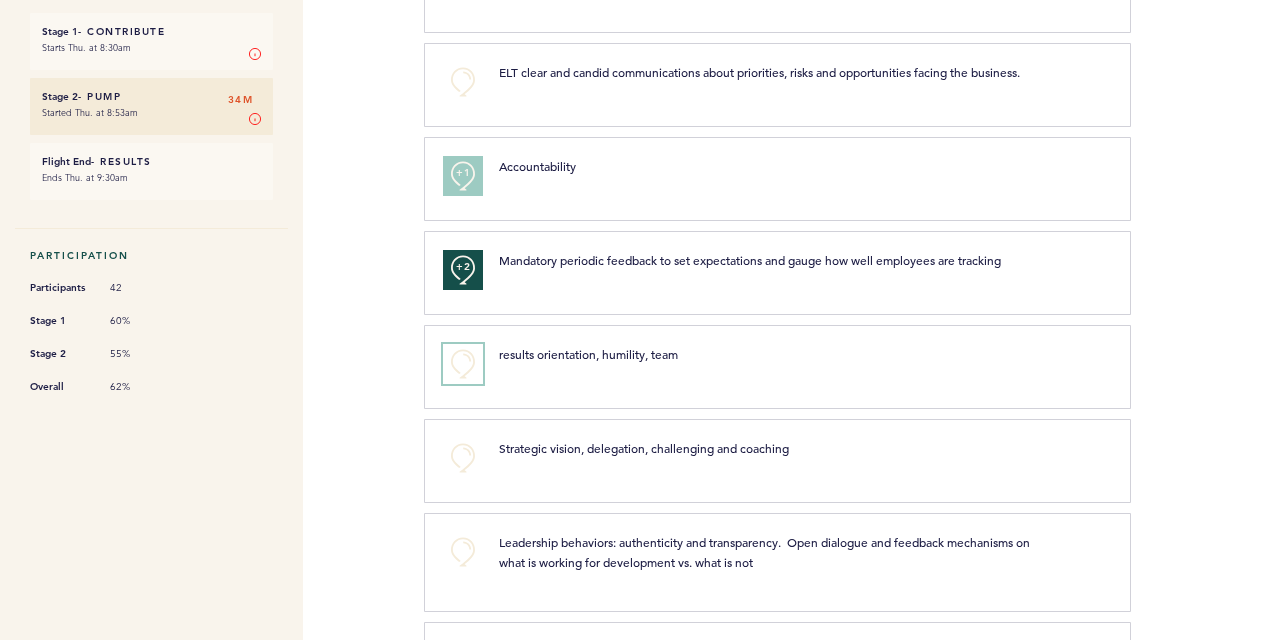 click on "+0" at bounding box center [463, 364] 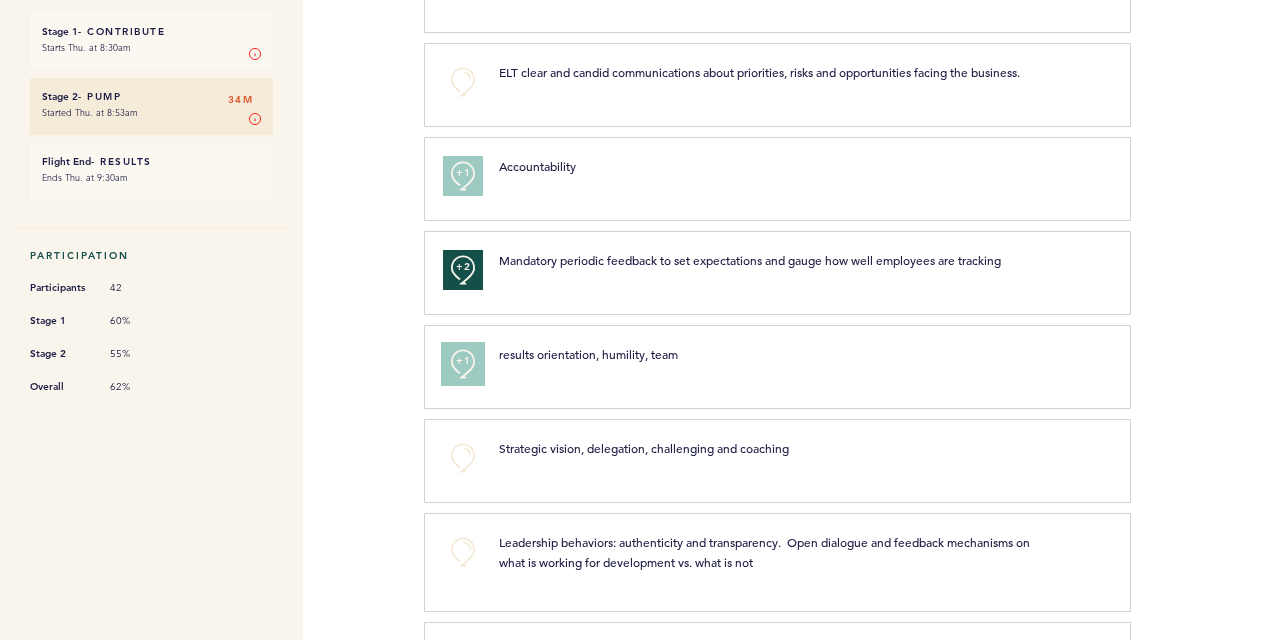 click on "+1" at bounding box center [463, 361] 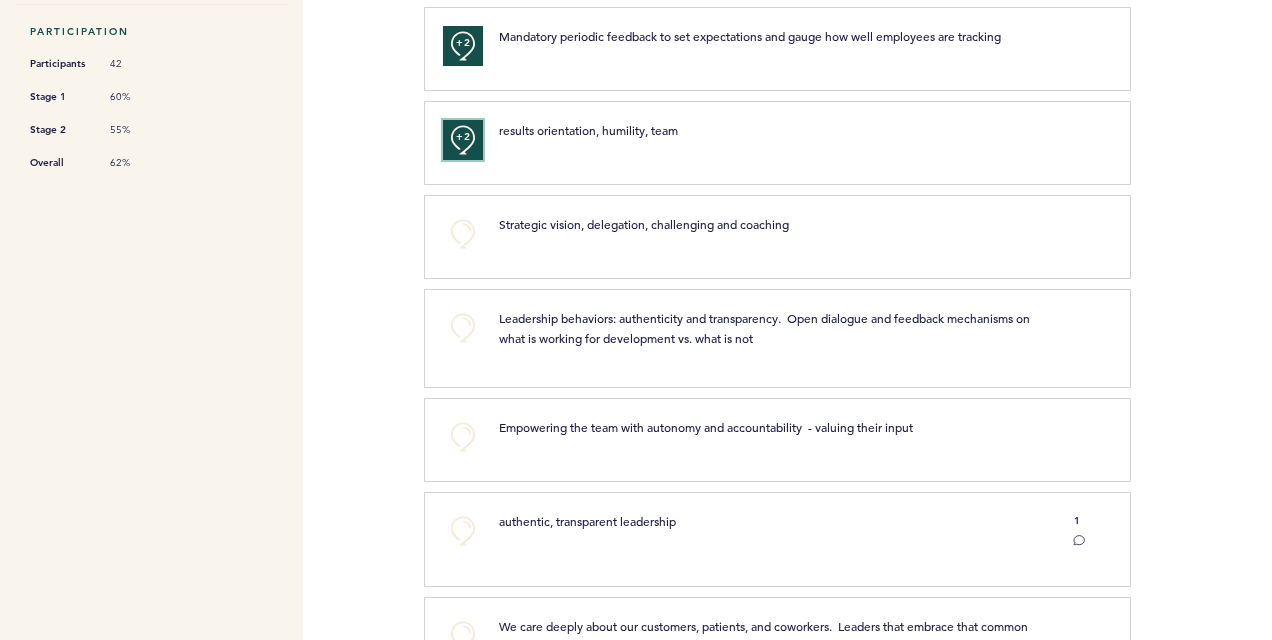 scroll, scrollTop: 629, scrollLeft: 0, axis: vertical 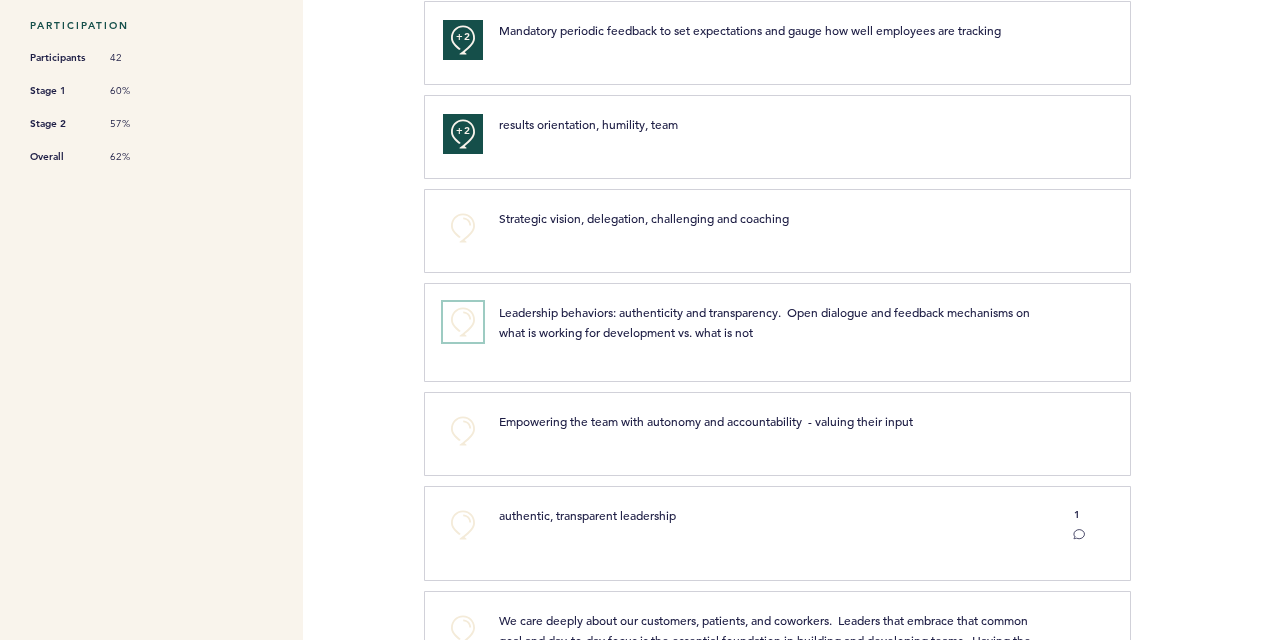 click on "+0" at bounding box center [463, 322] 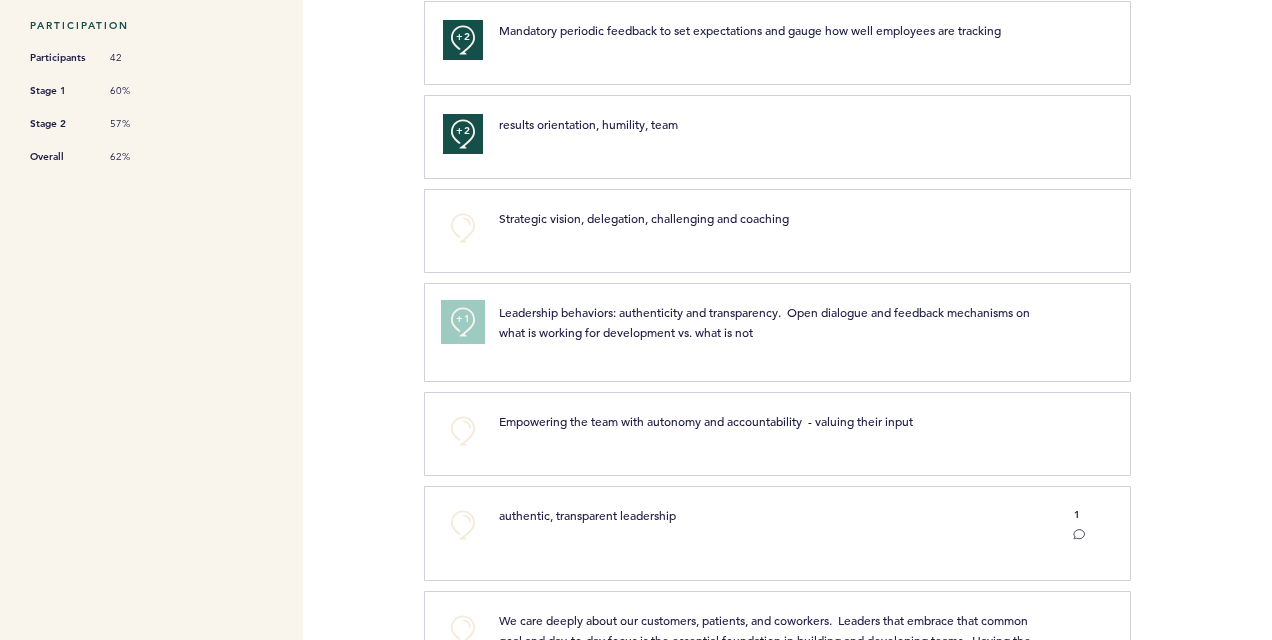 click on "+1" at bounding box center (463, 319) 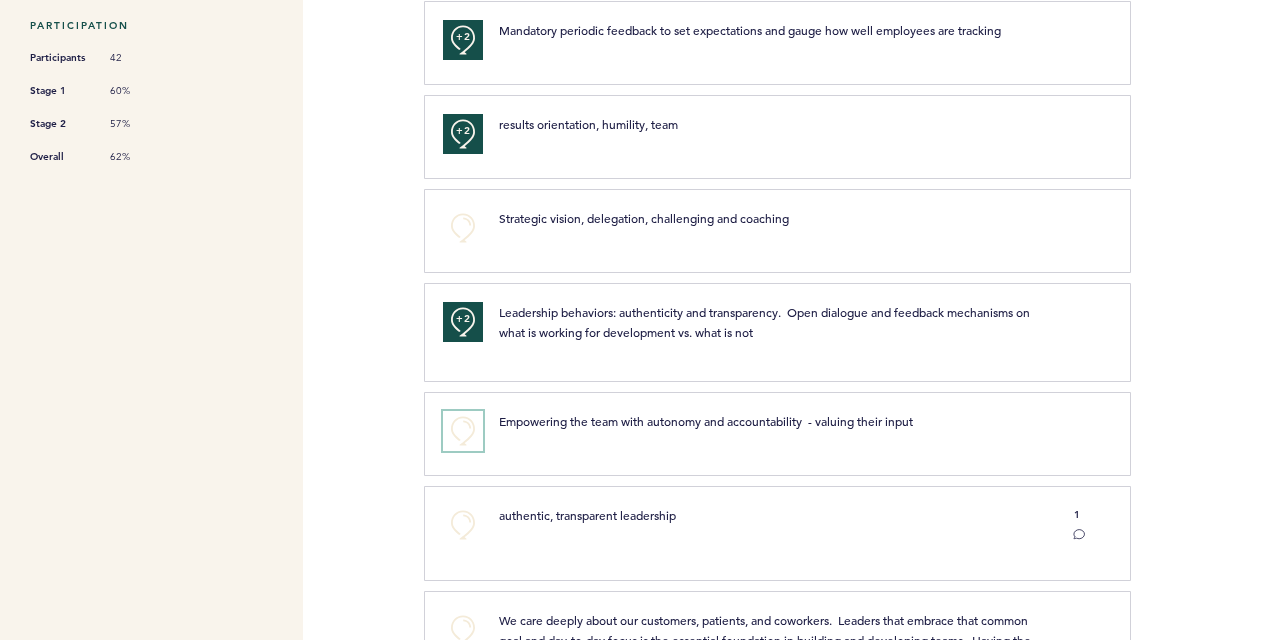 click on "+0" at bounding box center (463, 431) 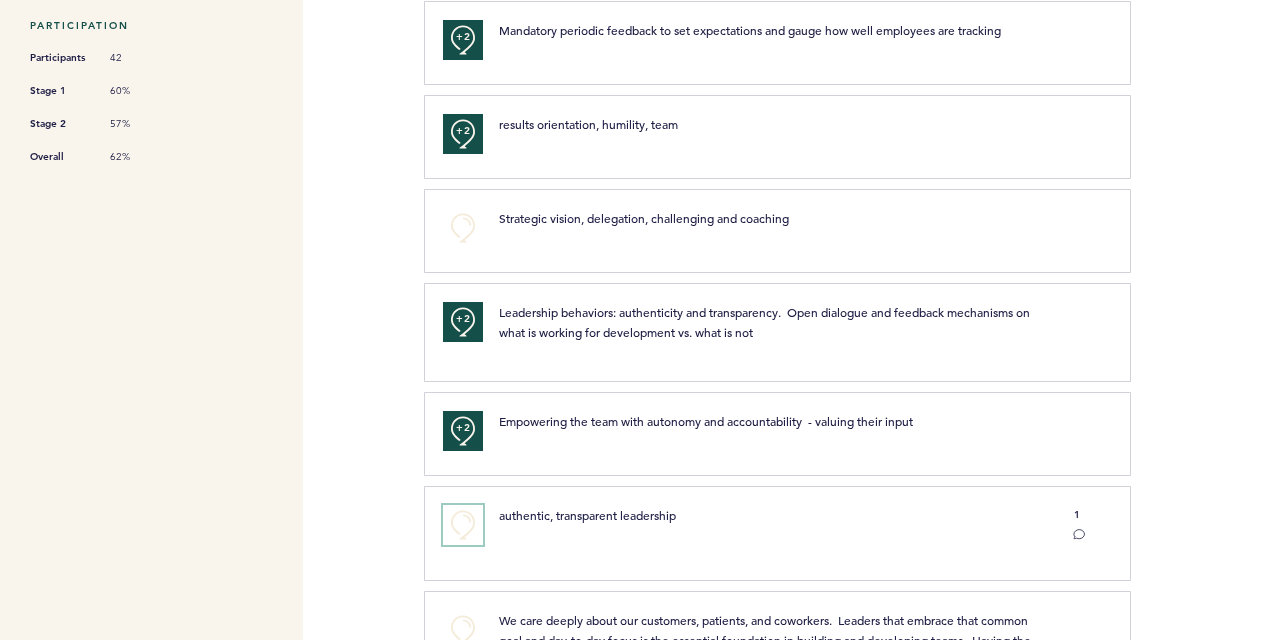 click on "+0" at bounding box center [463, 525] 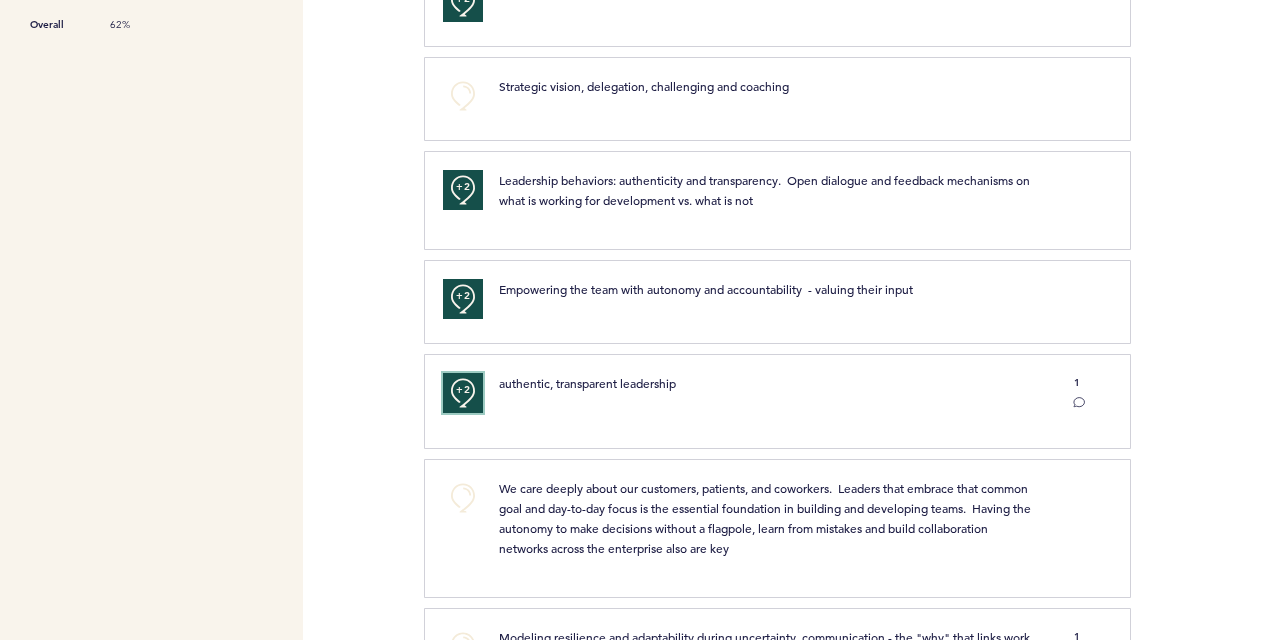 scroll, scrollTop: 762, scrollLeft: 0, axis: vertical 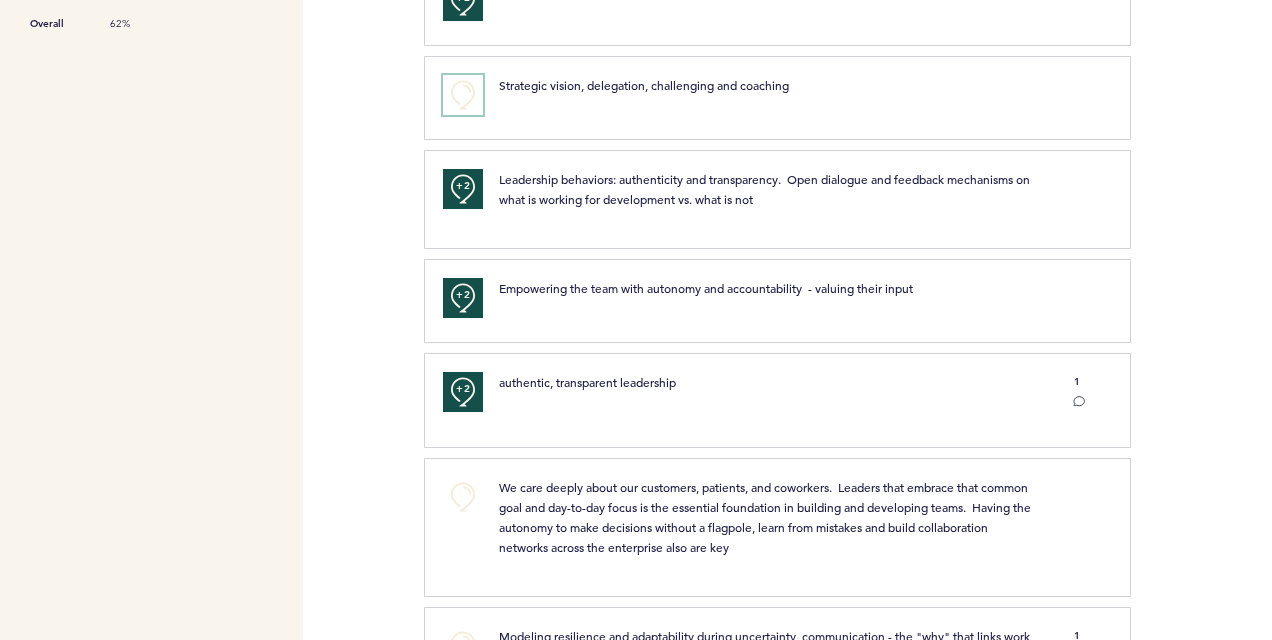 click on "+0" at bounding box center [463, 95] 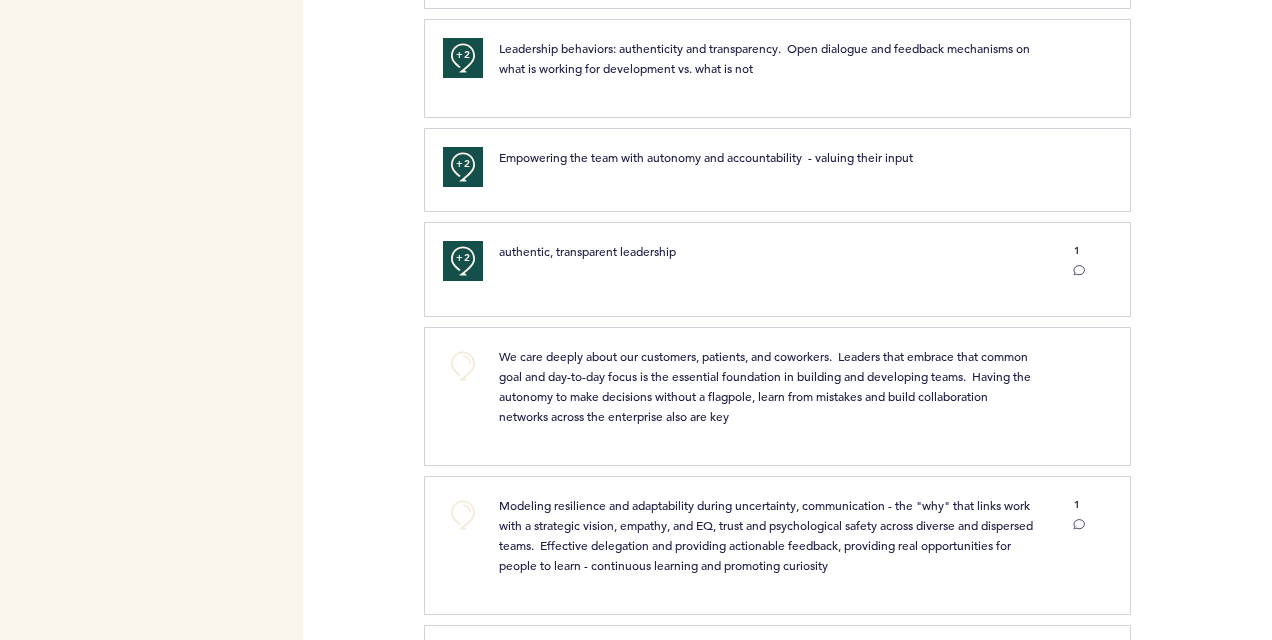 scroll, scrollTop: 894, scrollLeft: 0, axis: vertical 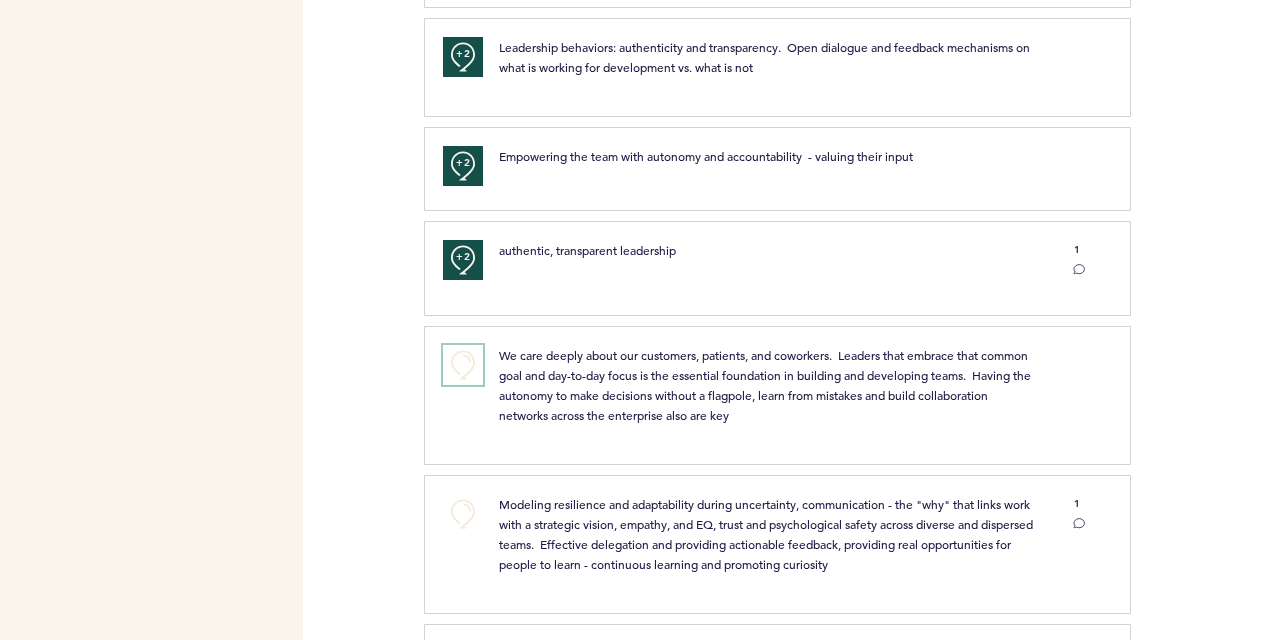 click on "+0" at bounding box center (463, 365) 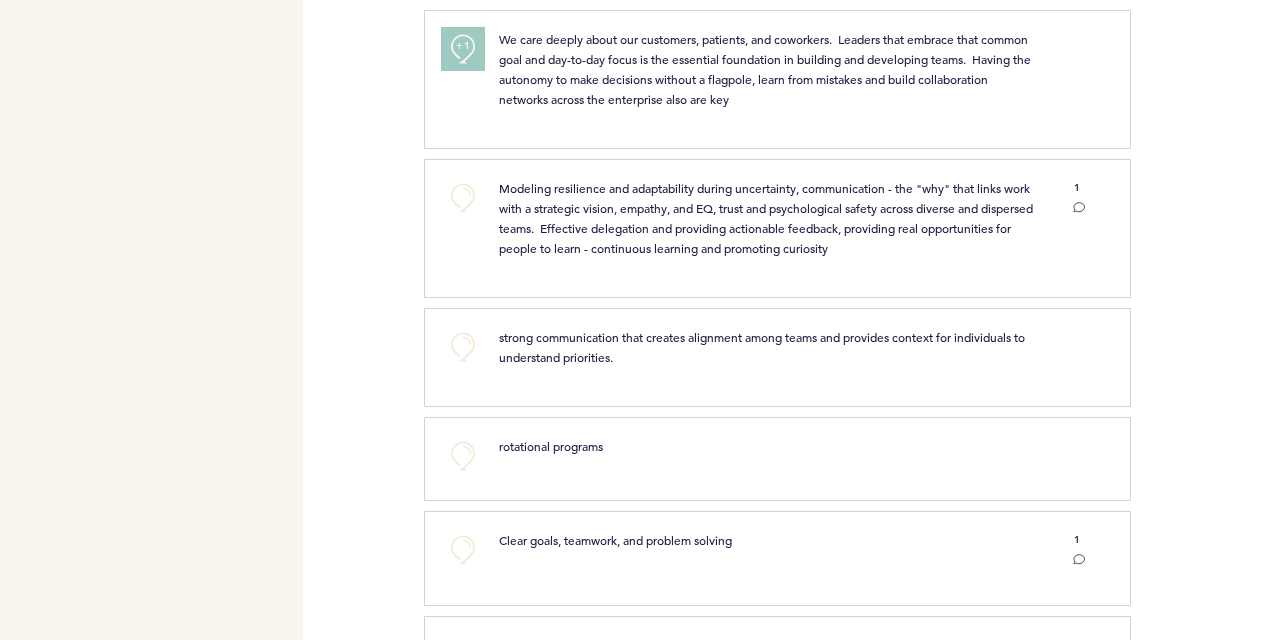 scroll, scrollTop: 1216, scrollLeft: 0, axis: vertical 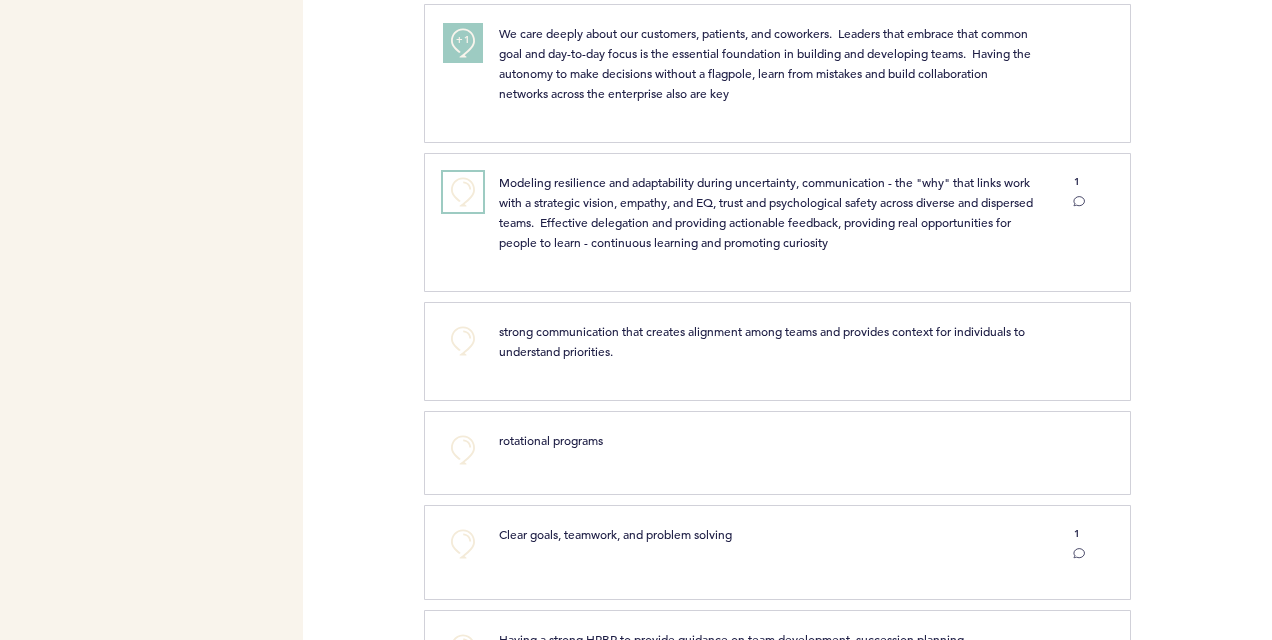 click on "+0" at bounding box center [463, 192] 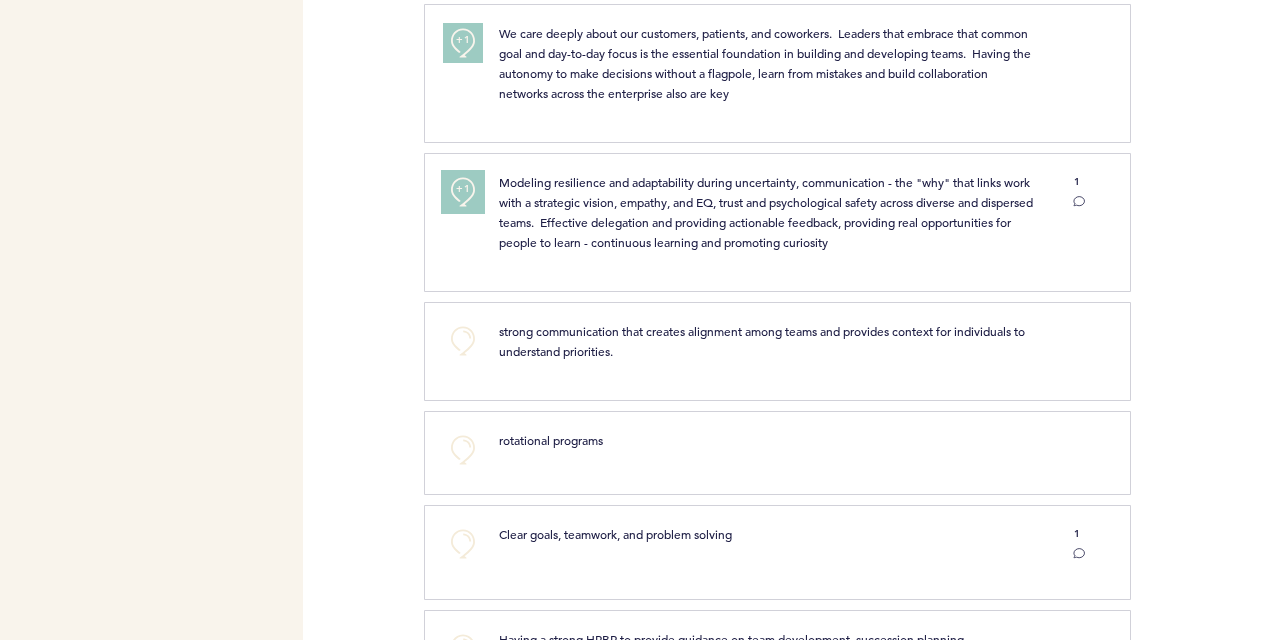 click on "+1" at bounding box center (463, 192) 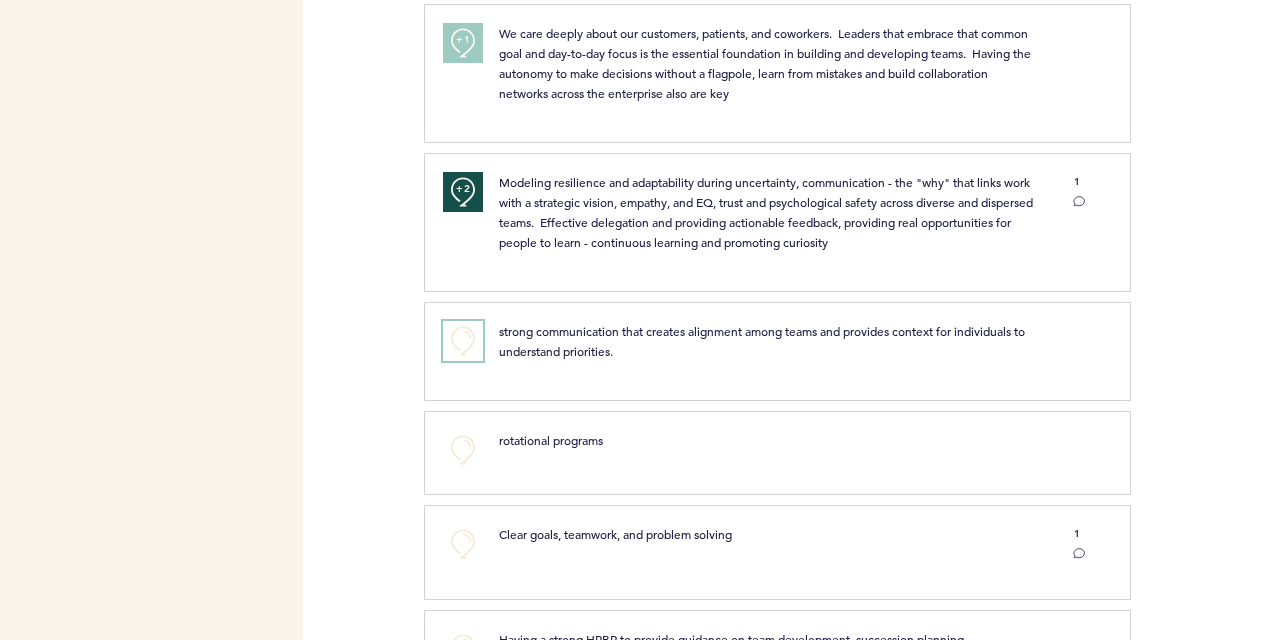 click on "+0" at bounding box center [463, 341] 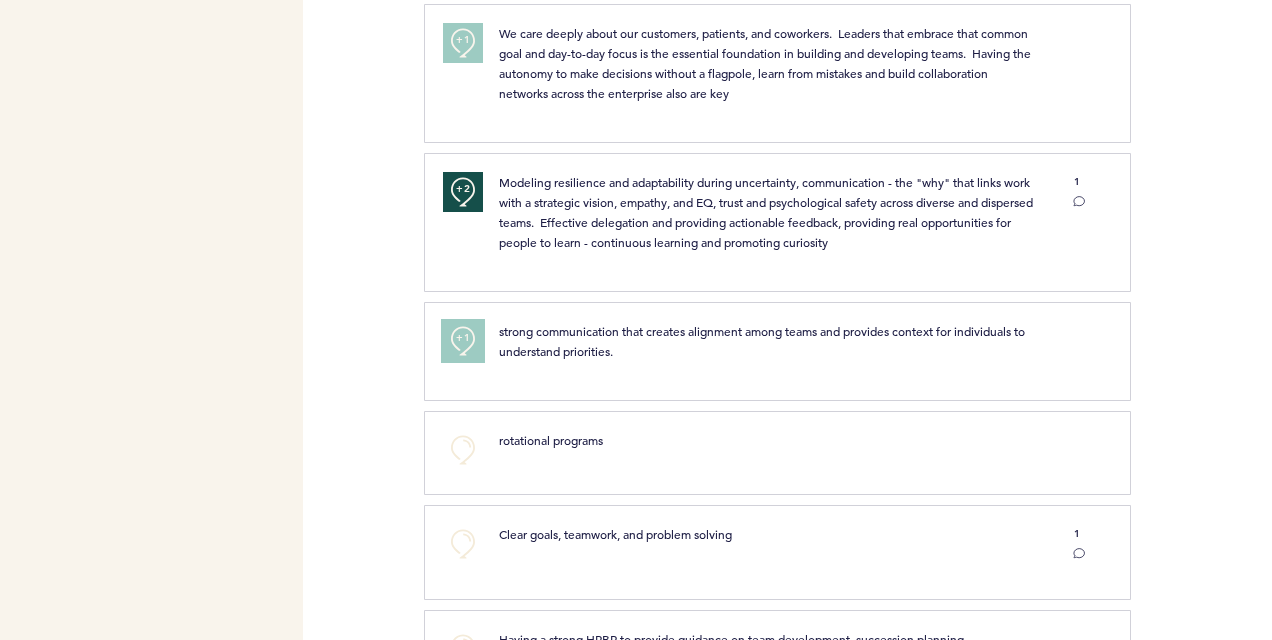 click on "+1" at bounding box center [463, 341] 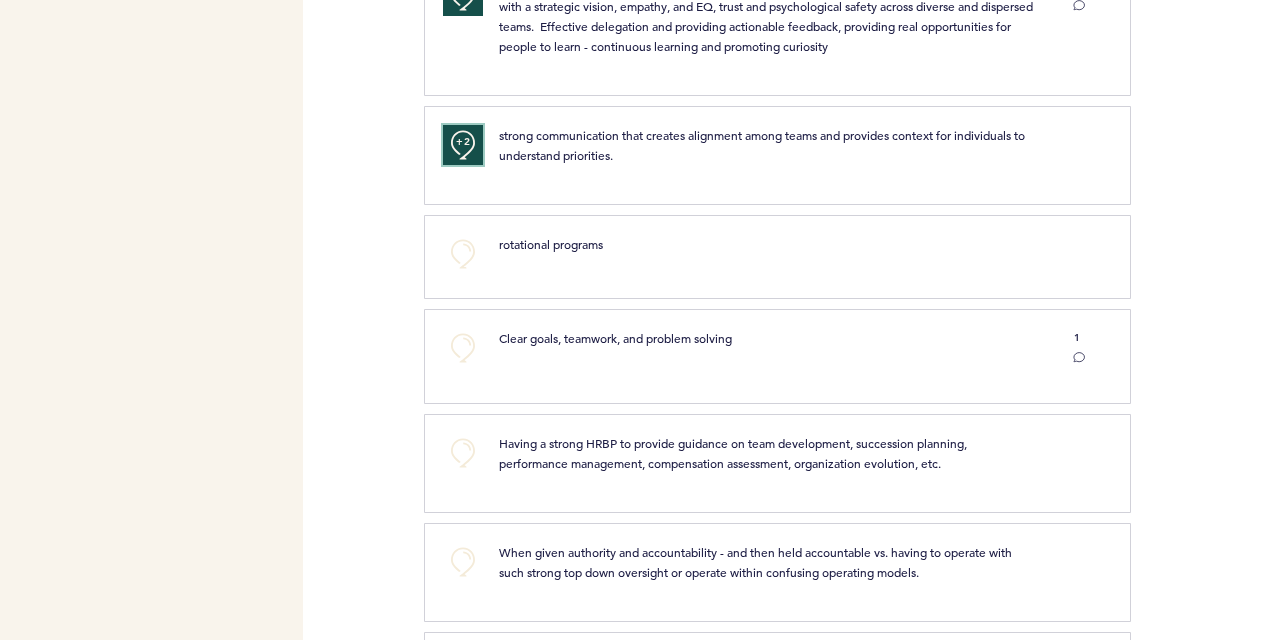 scroll, scrollTop: 1411, scrollLeft: 0, axis: vertical 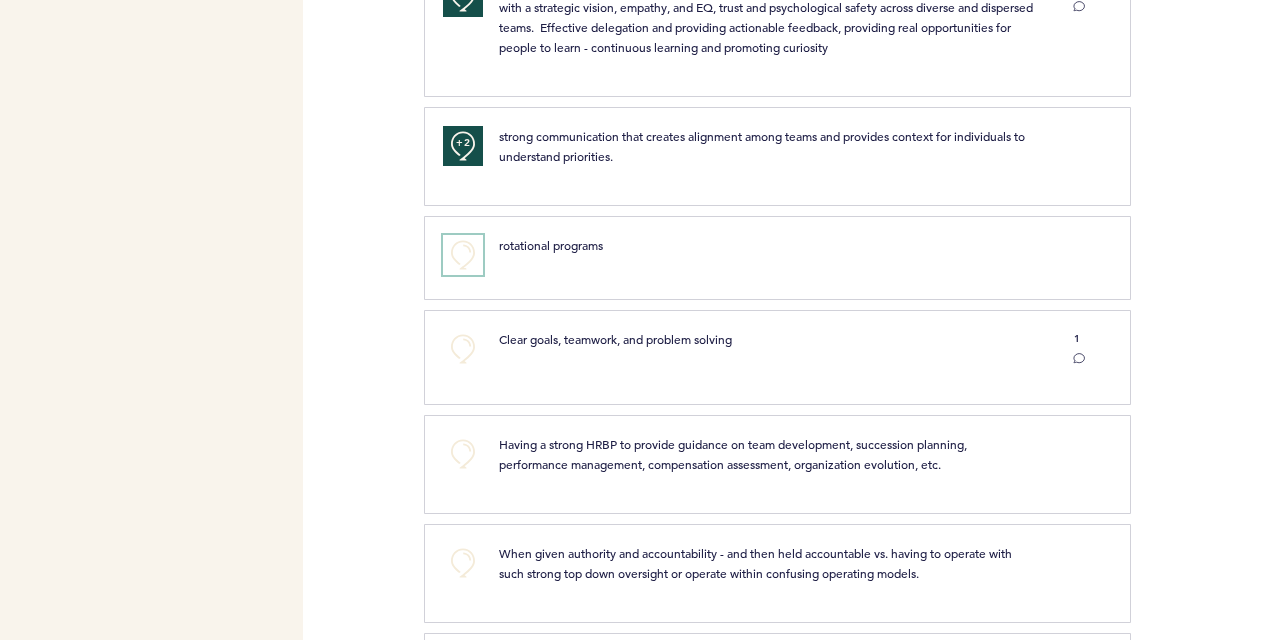 click on "+0" at bounding box center (463, 255) 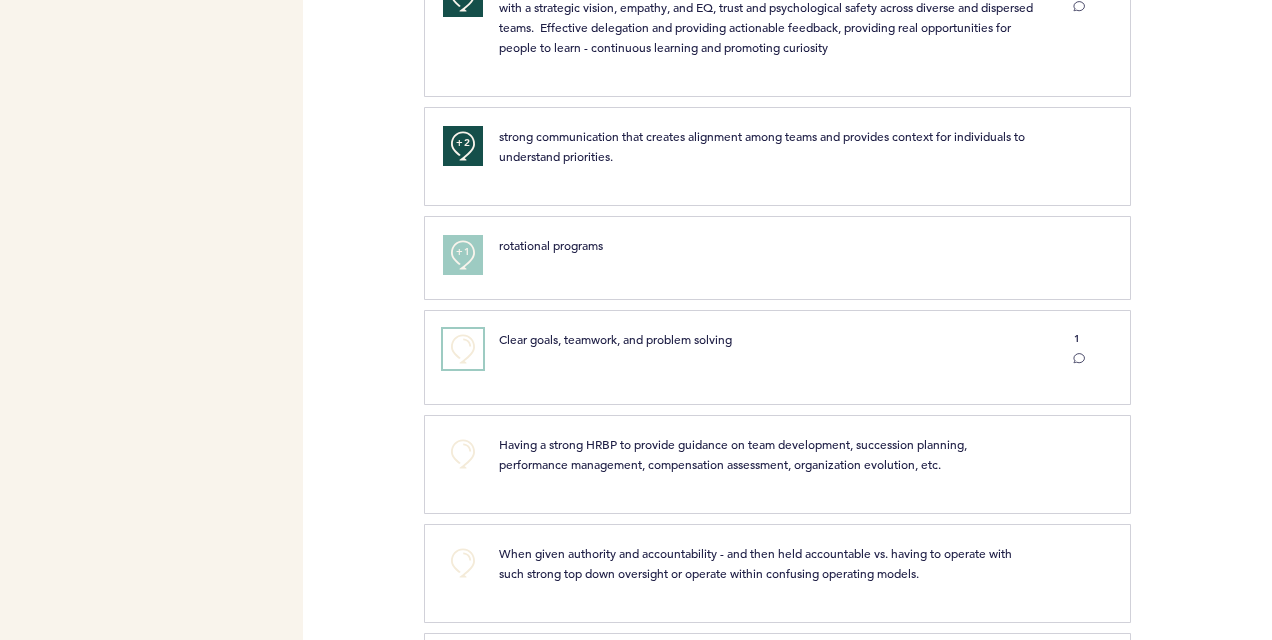 click on "+0" at bounding box center (463, 349) 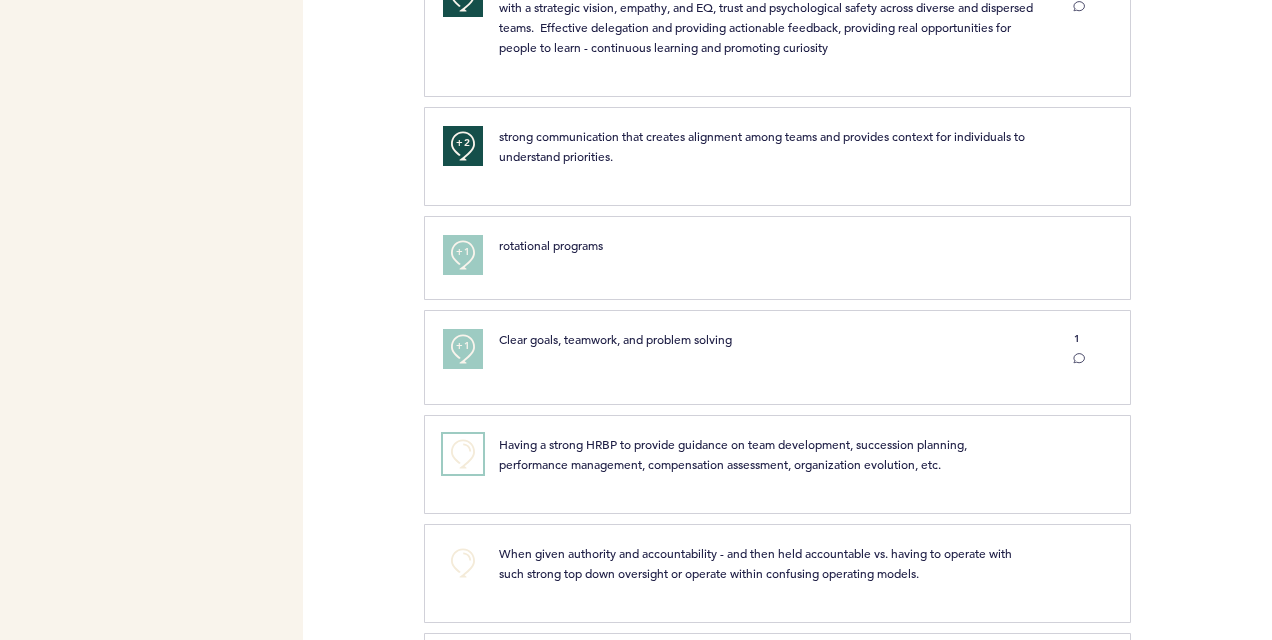 click on "+0" at bounding box center [463, 454] 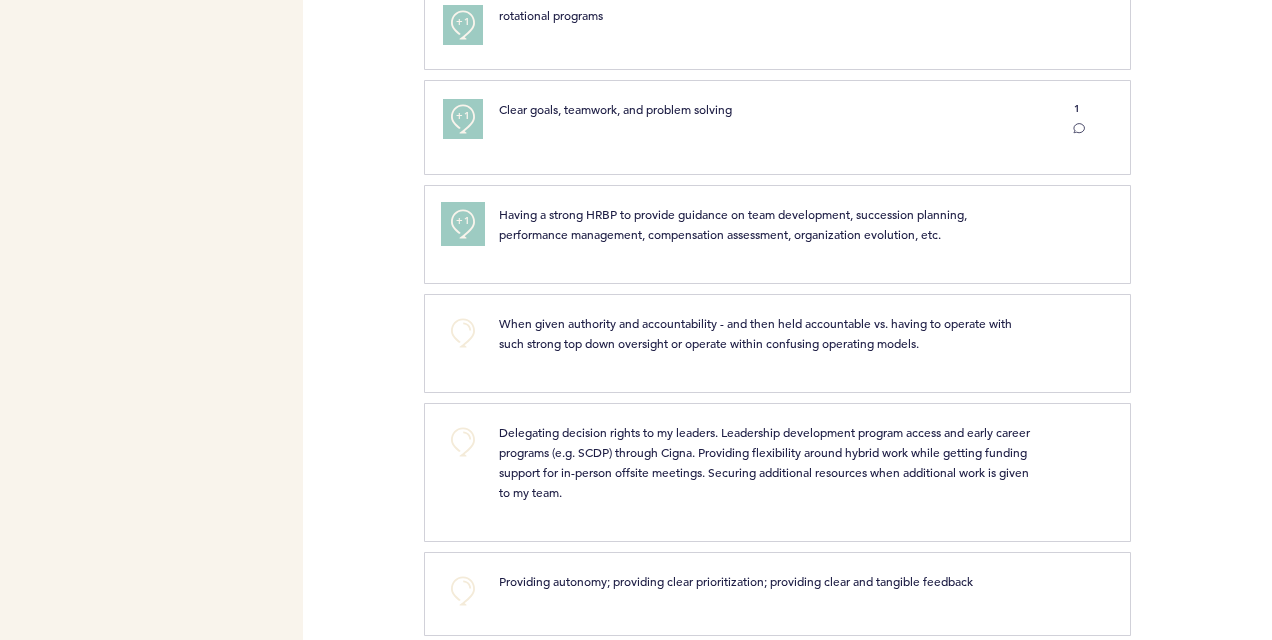 scroll, scrollTop: 1640, scrollLeft: 0, axis: vertical 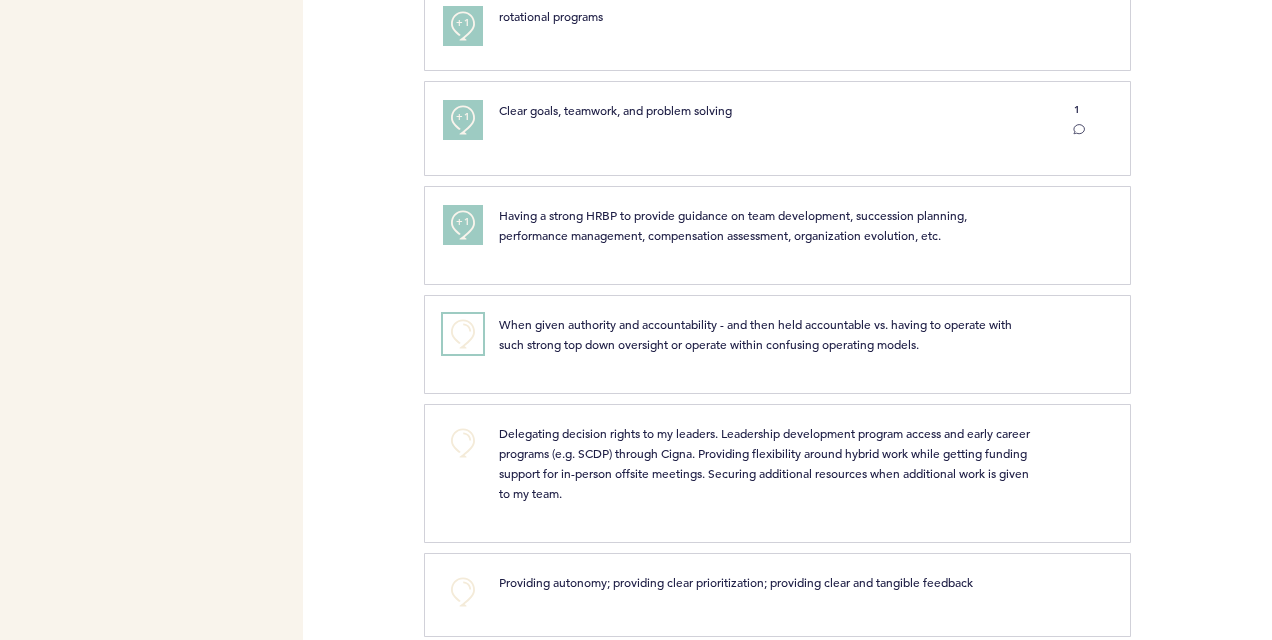 click on "+0" at bounding box center [463, 334] 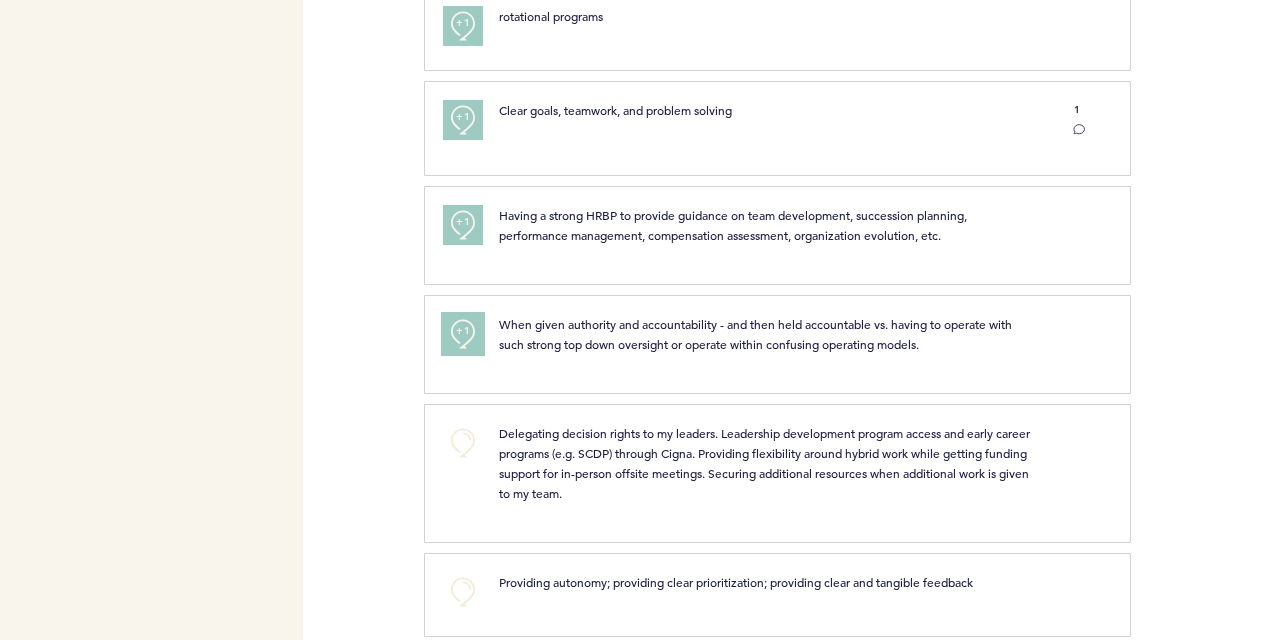 click on "+1" at bounding box center (463, 331) 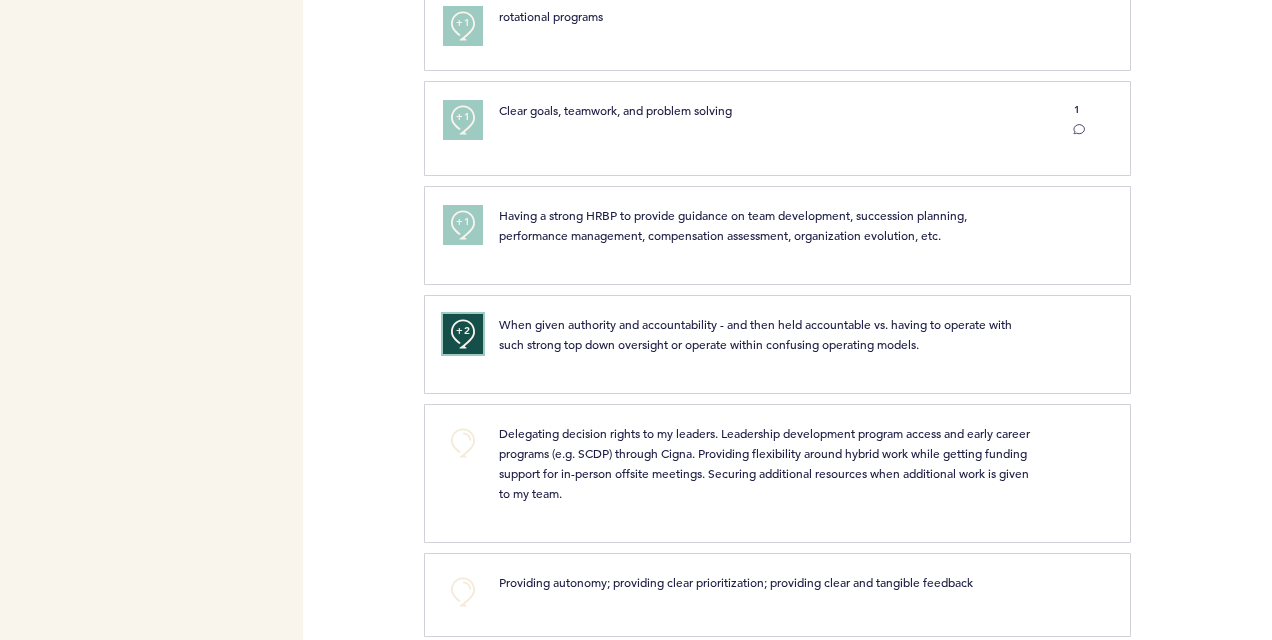 scroll, scrollTop: 1724, scrollLeft: 0, axis: vertical 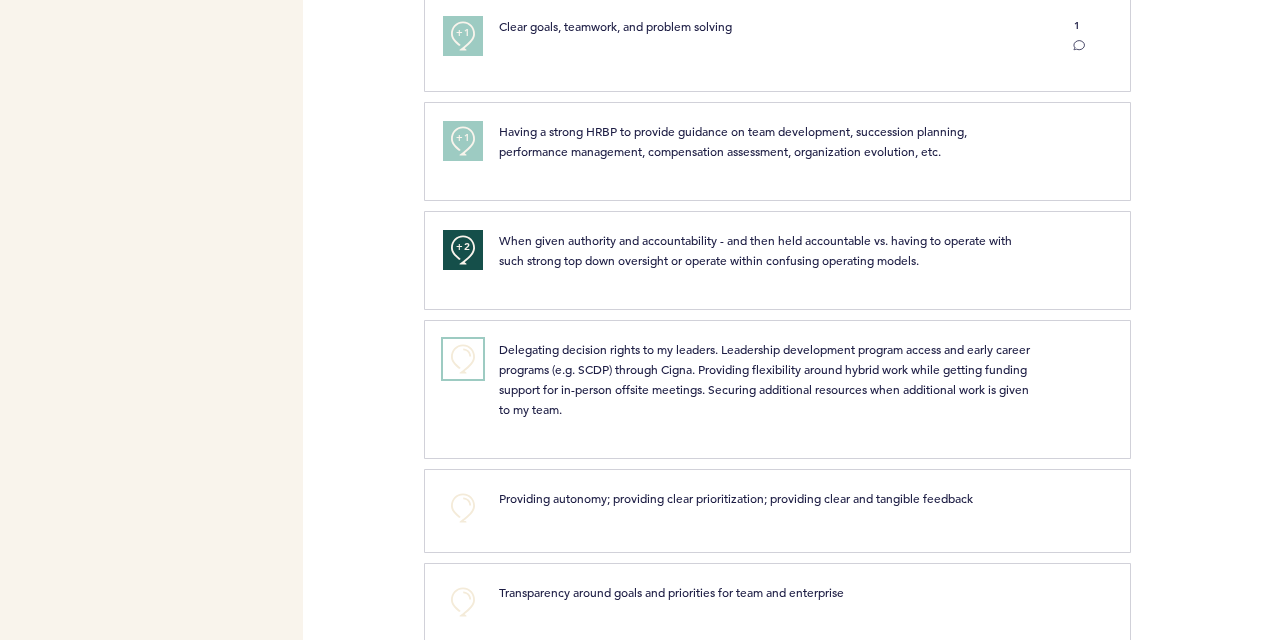 click on "+0" at bounding box center (463, 359) 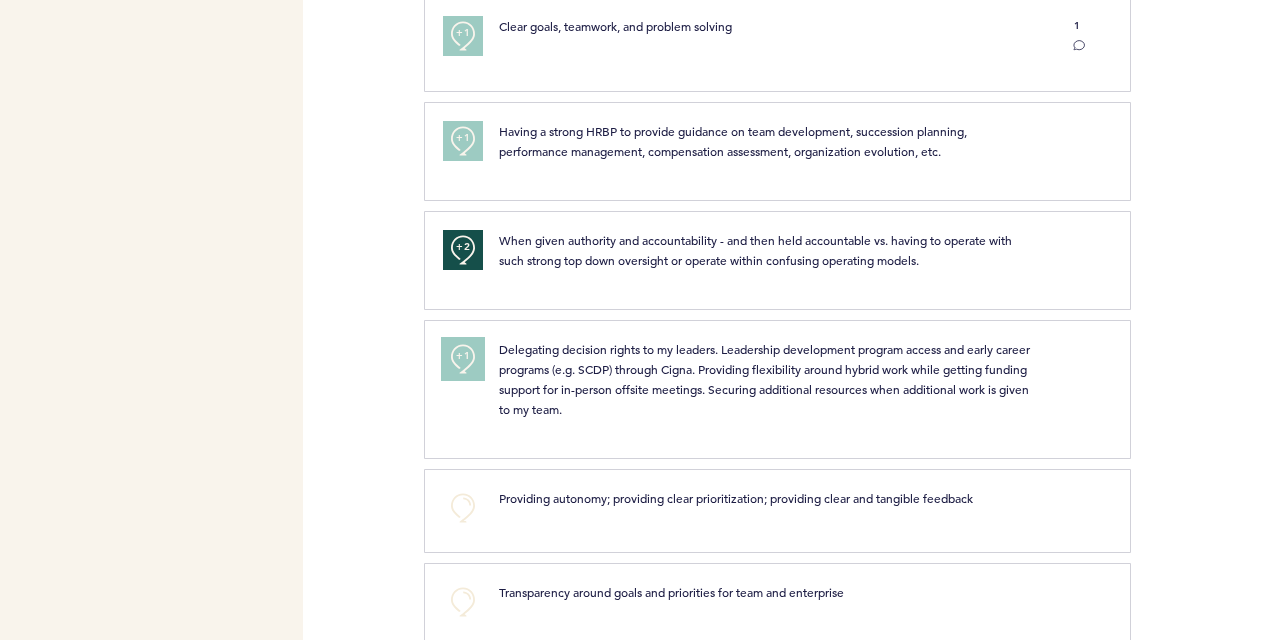 click on "+1" at bounding box center [463, 359] 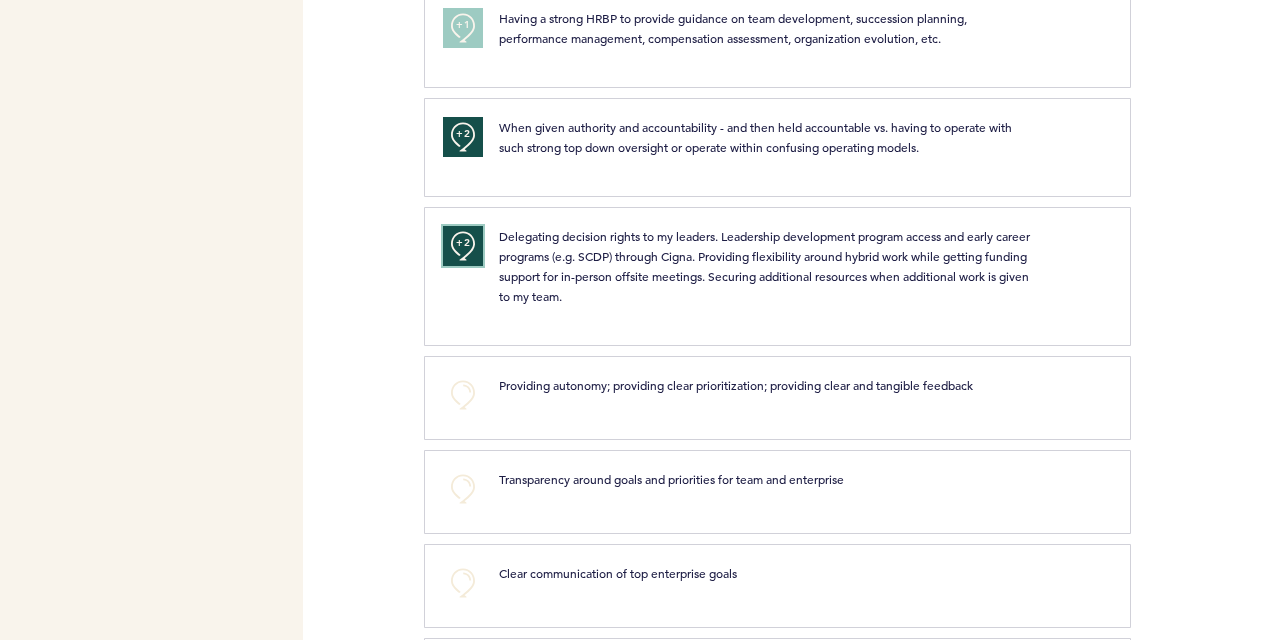scroll, scrollTop: 1846, scrollLeft: 0, axis: vertical 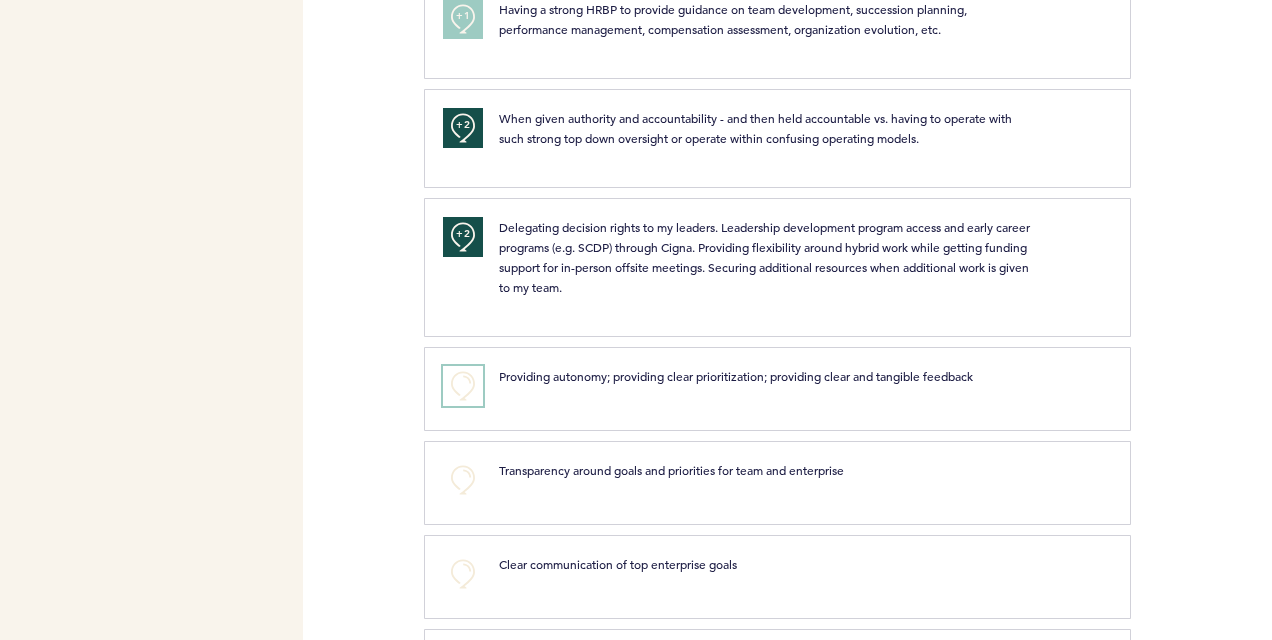 click on "+0" at bounding box center (463, 386) 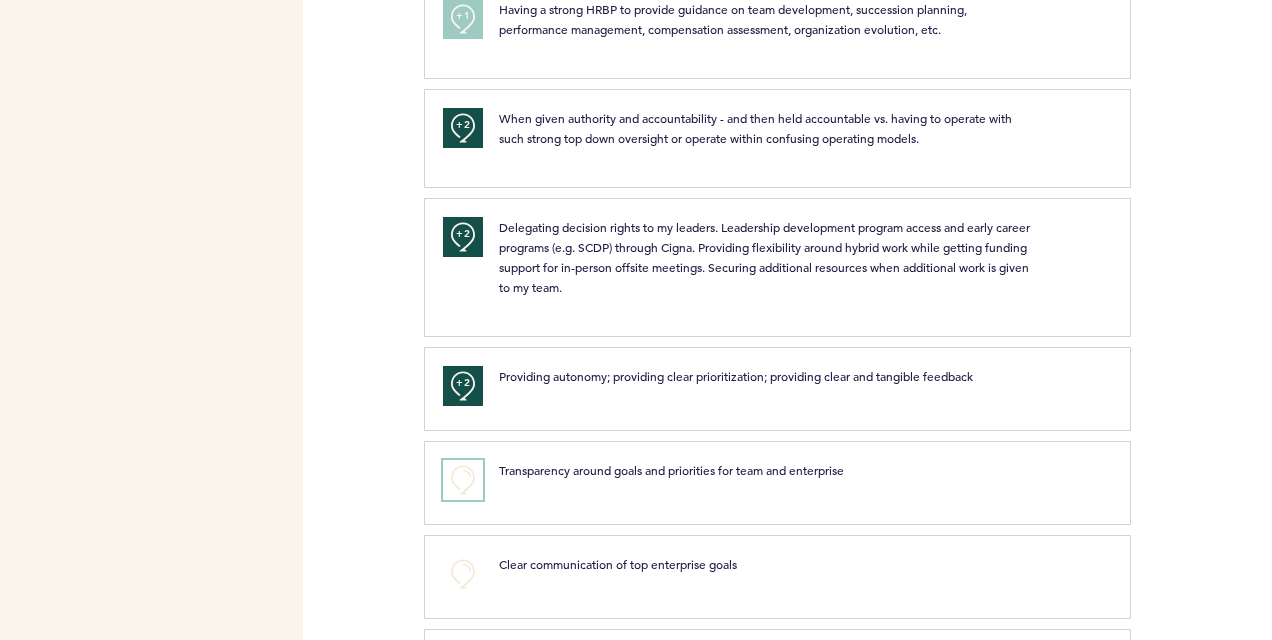 click on "+0" at bounding box center [463, 480] 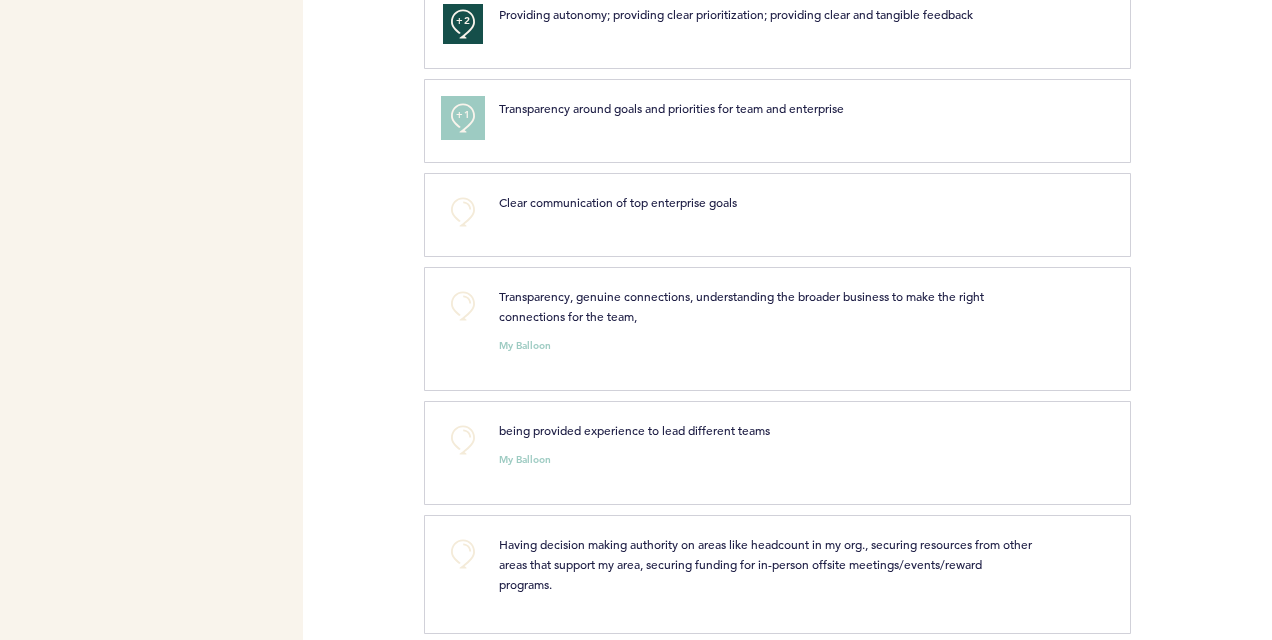scroll, scrollTop: 2209, scrollLeft: 0, axis: vertical 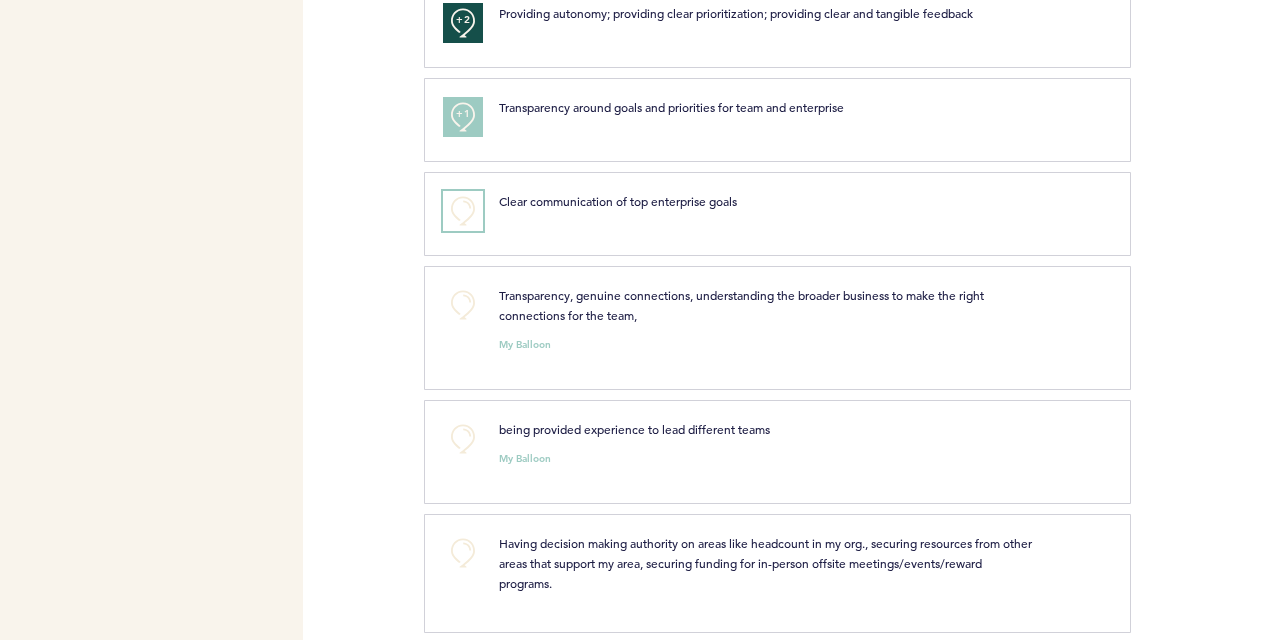 click on "+0" at bounding box center [463, 211] 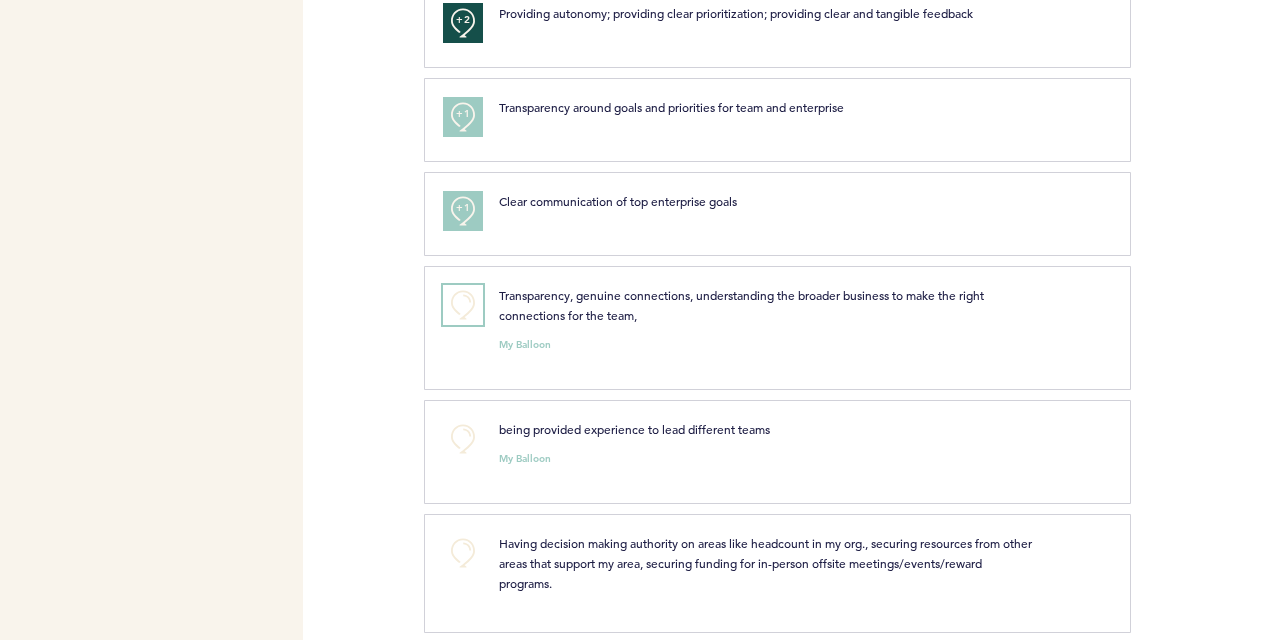 click on "+0" at bounding box center (463, 305) 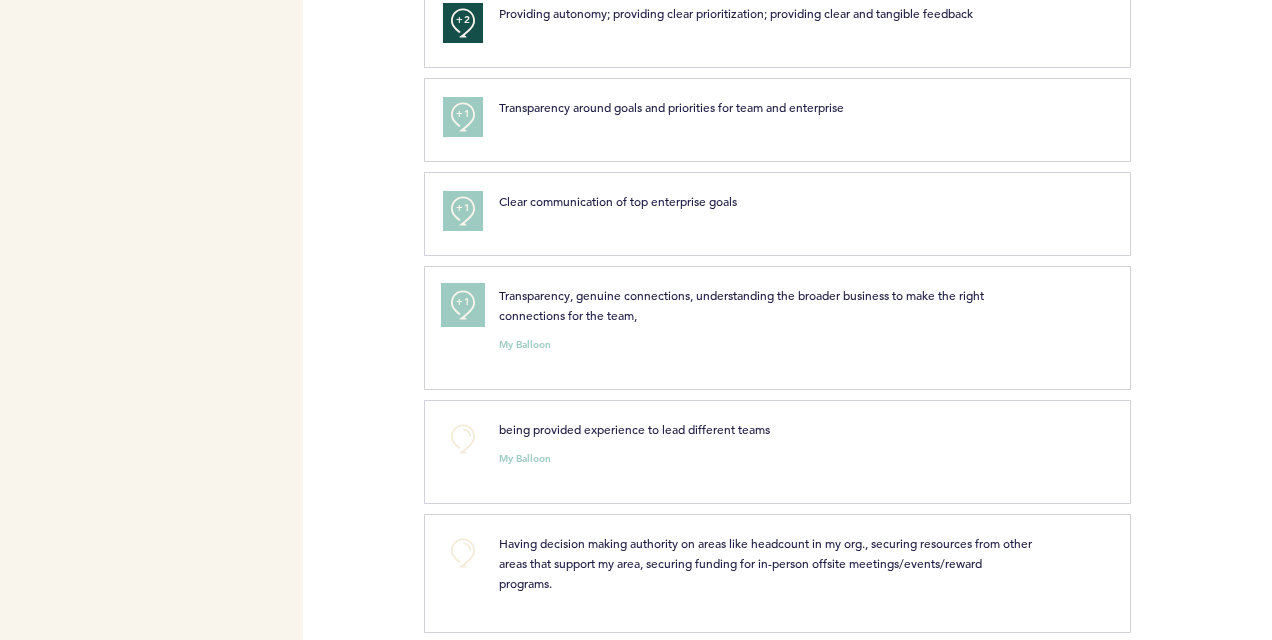 click on "+1" at bounding box center [463, 305] 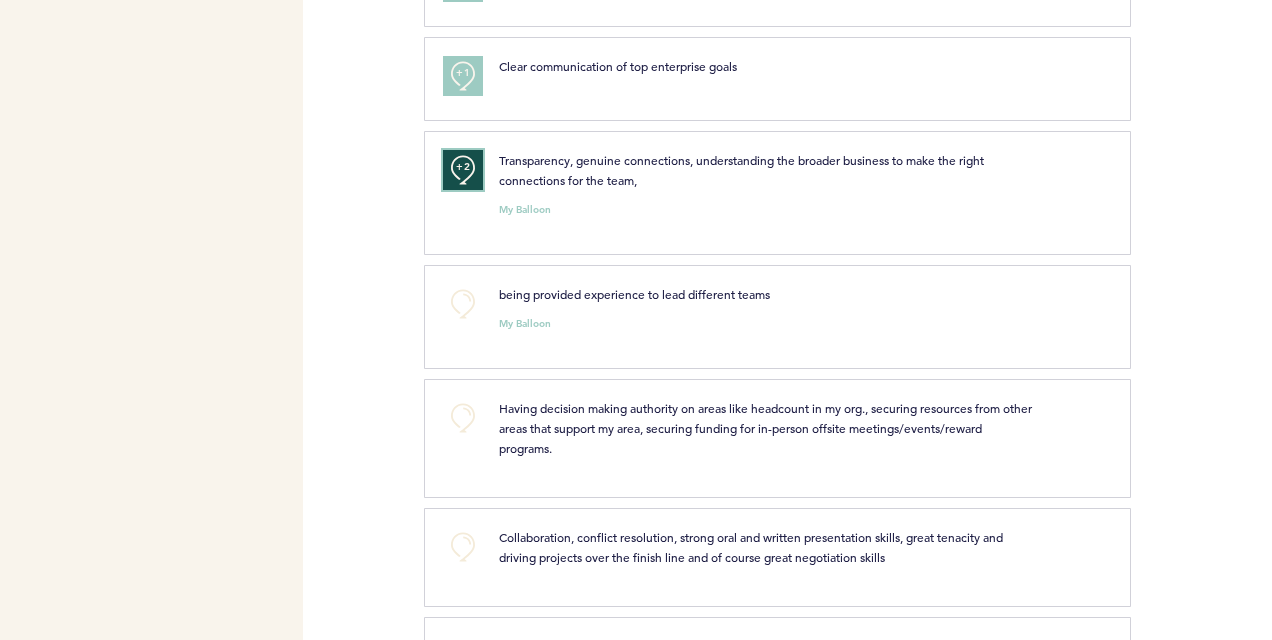 scroll, scrollTop: 2345, scrollLeft: 0, axis: vertical 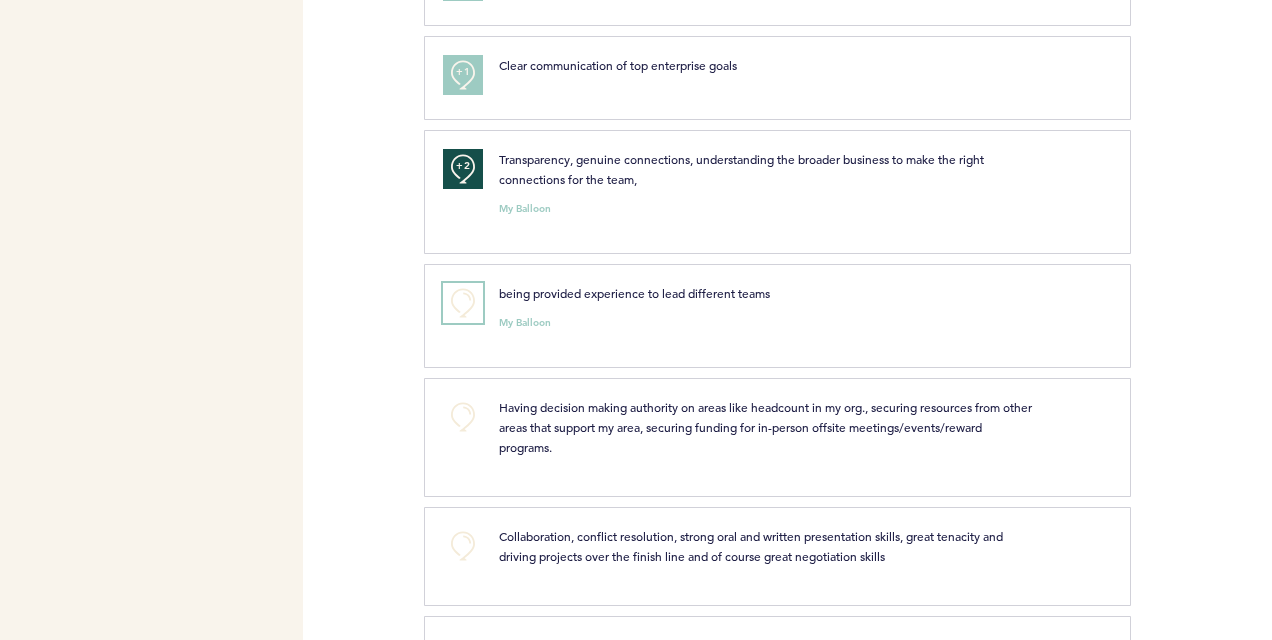 click on "+0" at bounding box center (463, 303) 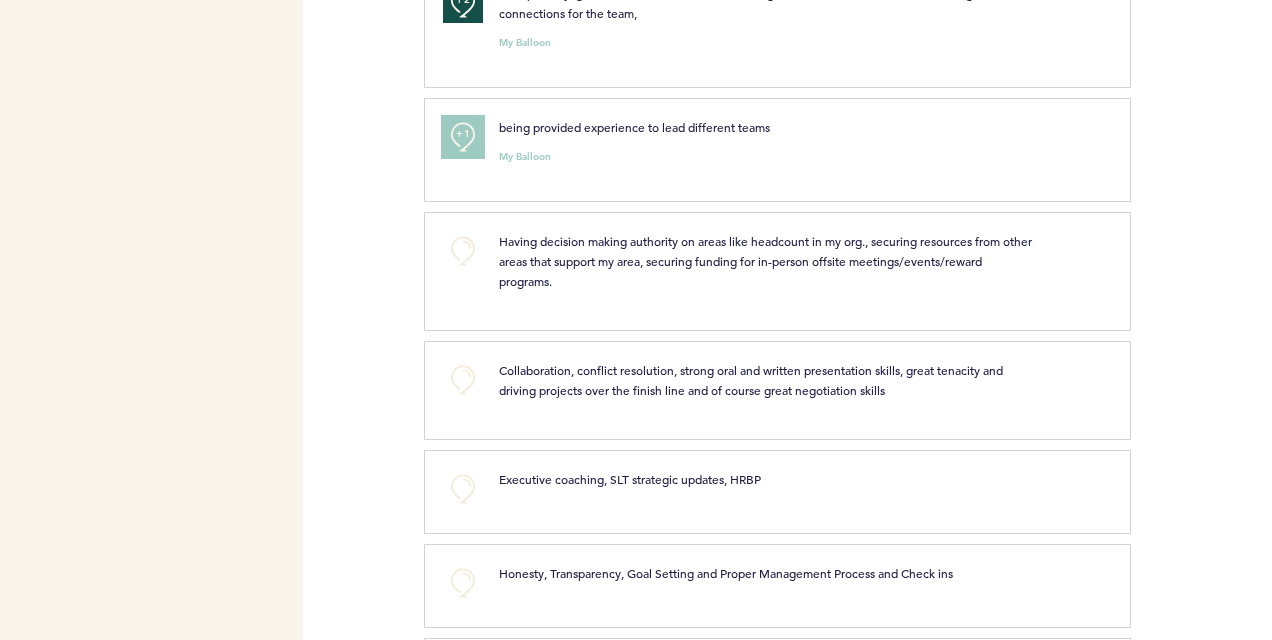 scroll, scrollTop: 2513, scrollLeft: 0, axis: vertical 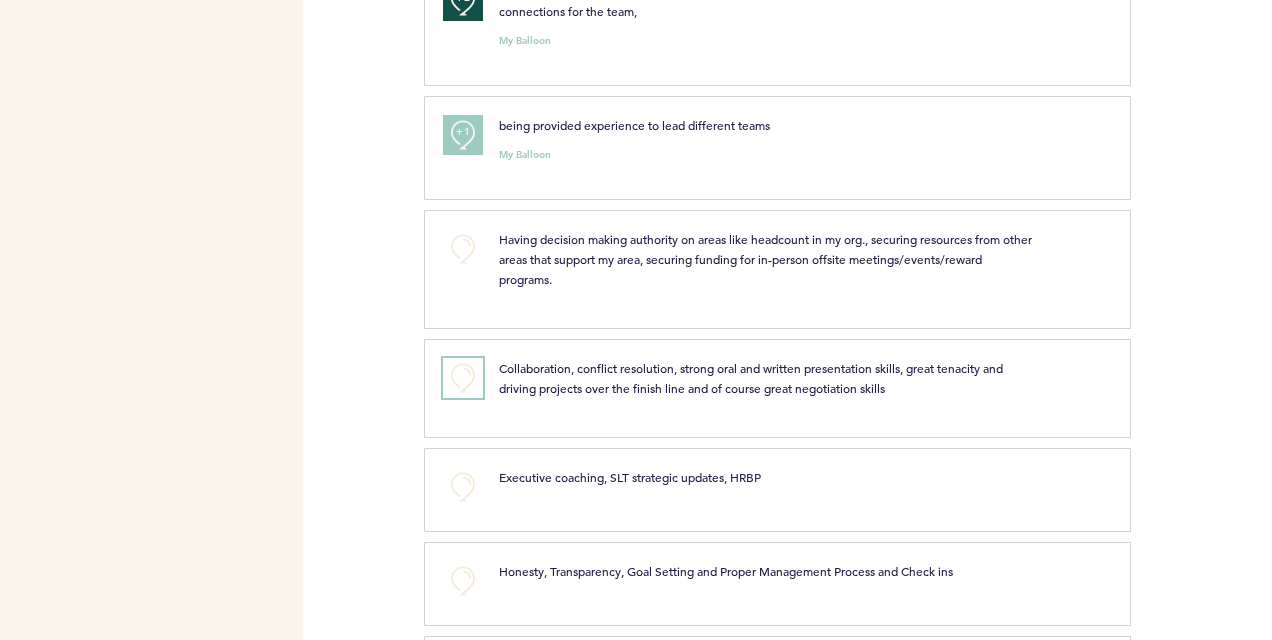 click on "+0" at bounding box center (463, 378) 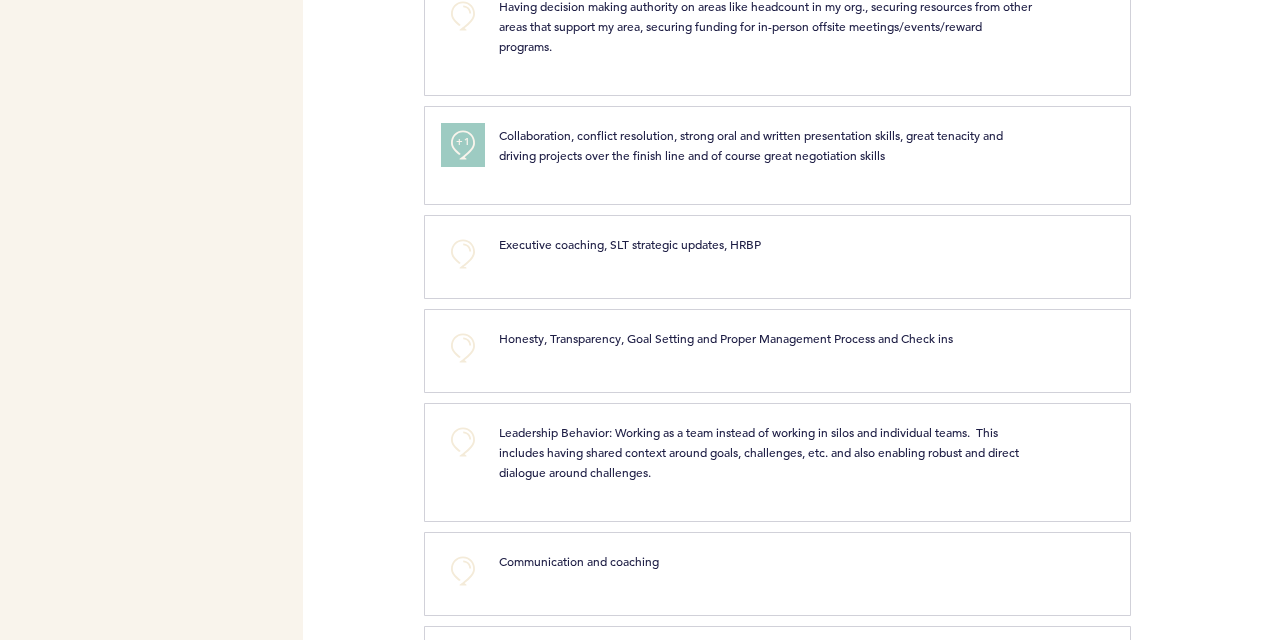 scroll, scrollTop: 2747, scrollLeft: 0, axis: vertical 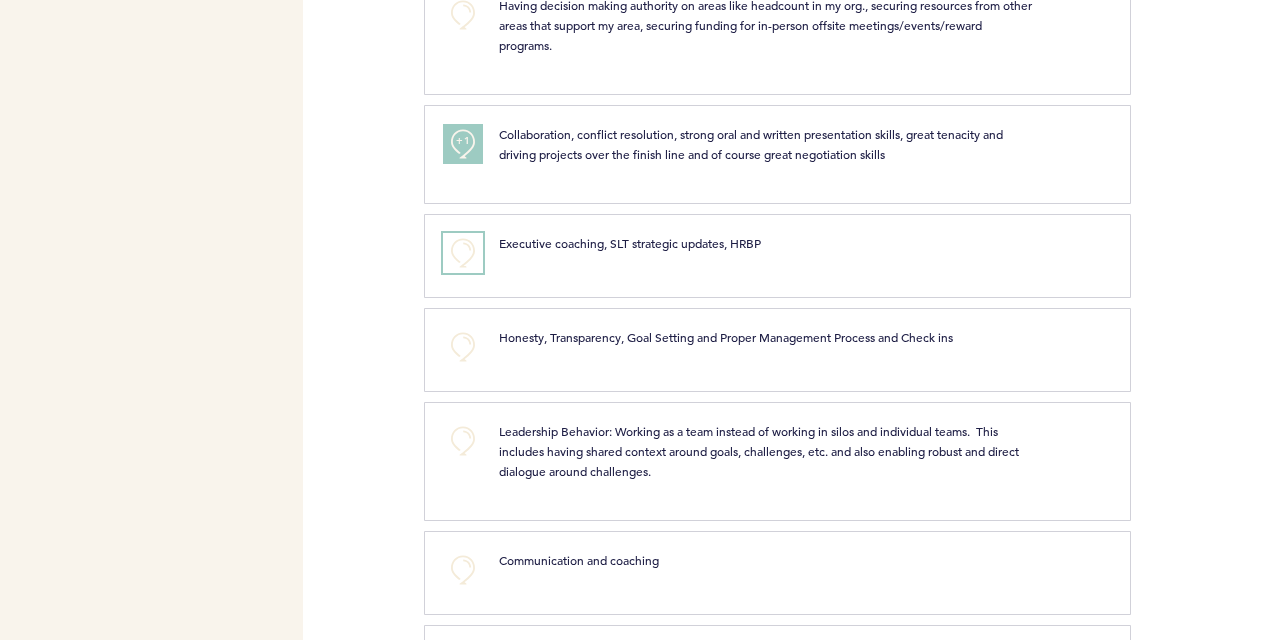 click on "+0" at bounding box center [463, 253] 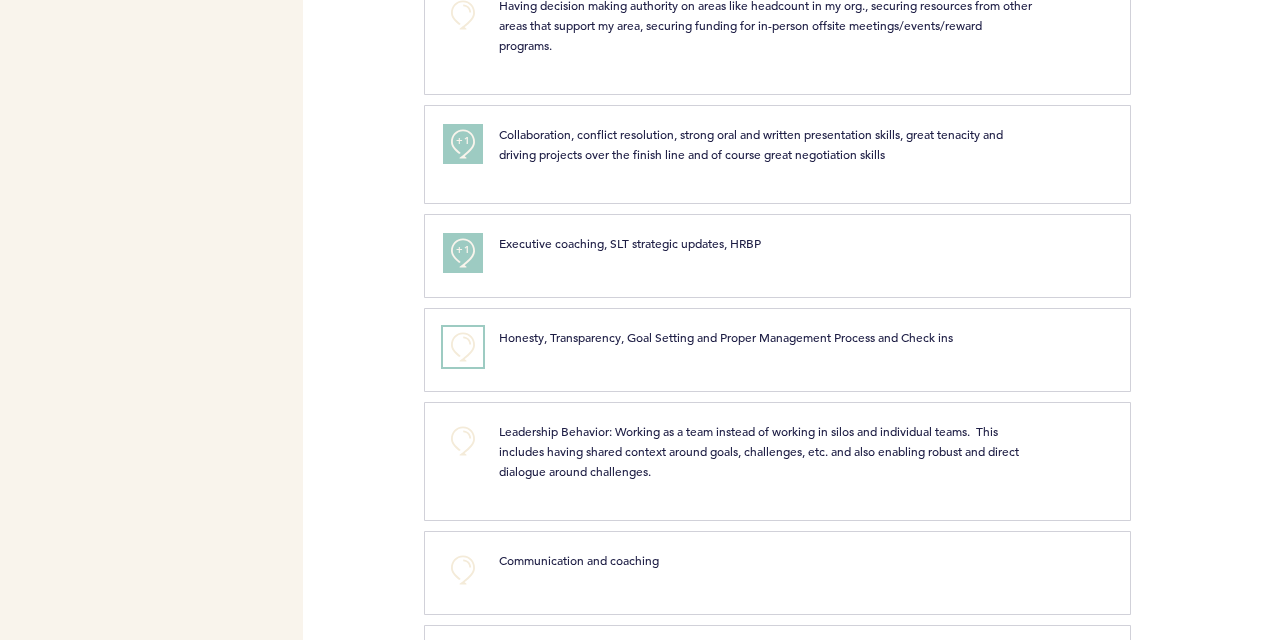 click on "+0" at bounding box center [463, 347] 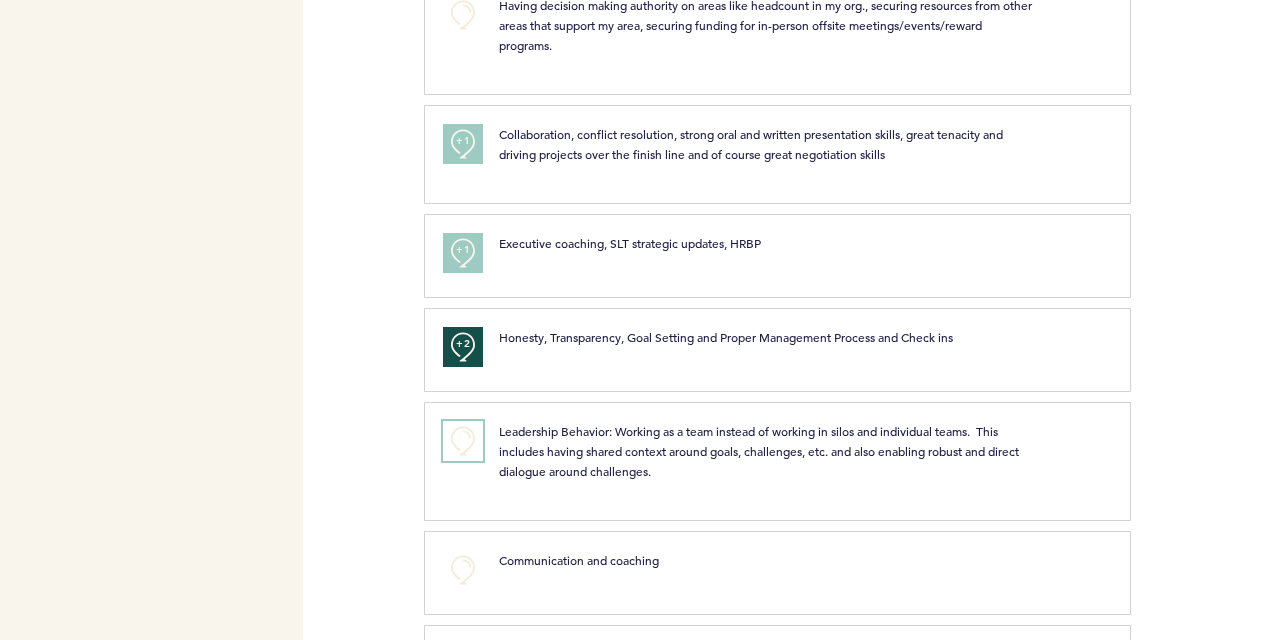 click on "+0" at bounding box center [463, 441] 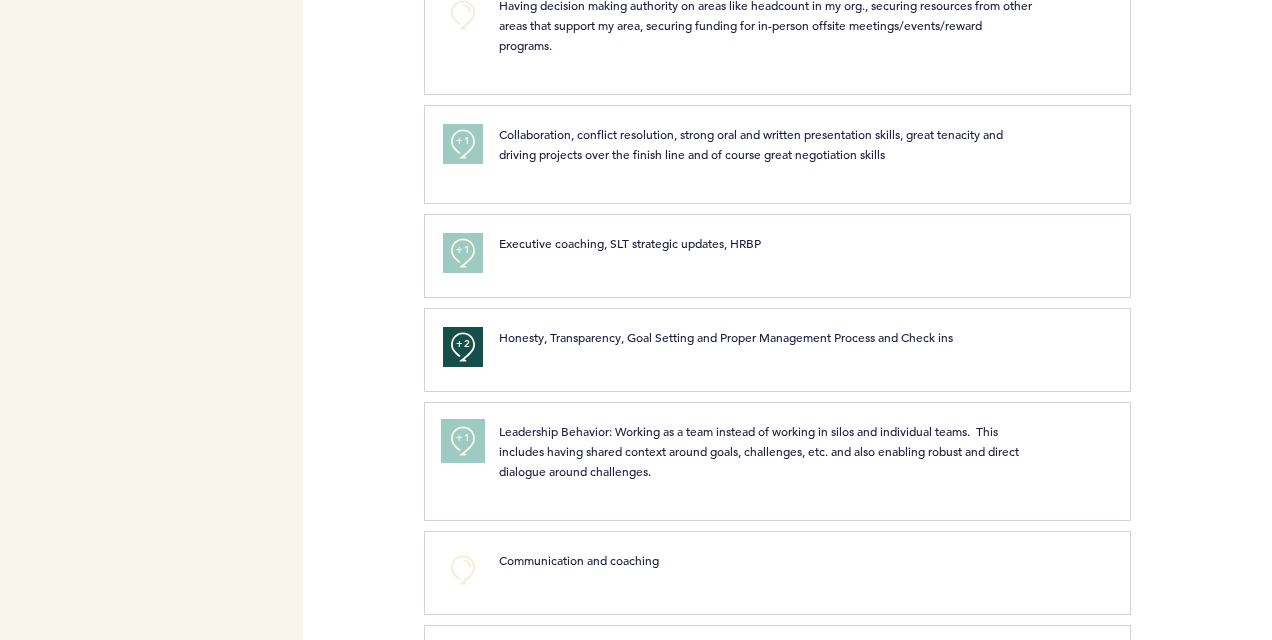 click on "+1" at bounding box center (463, 441) 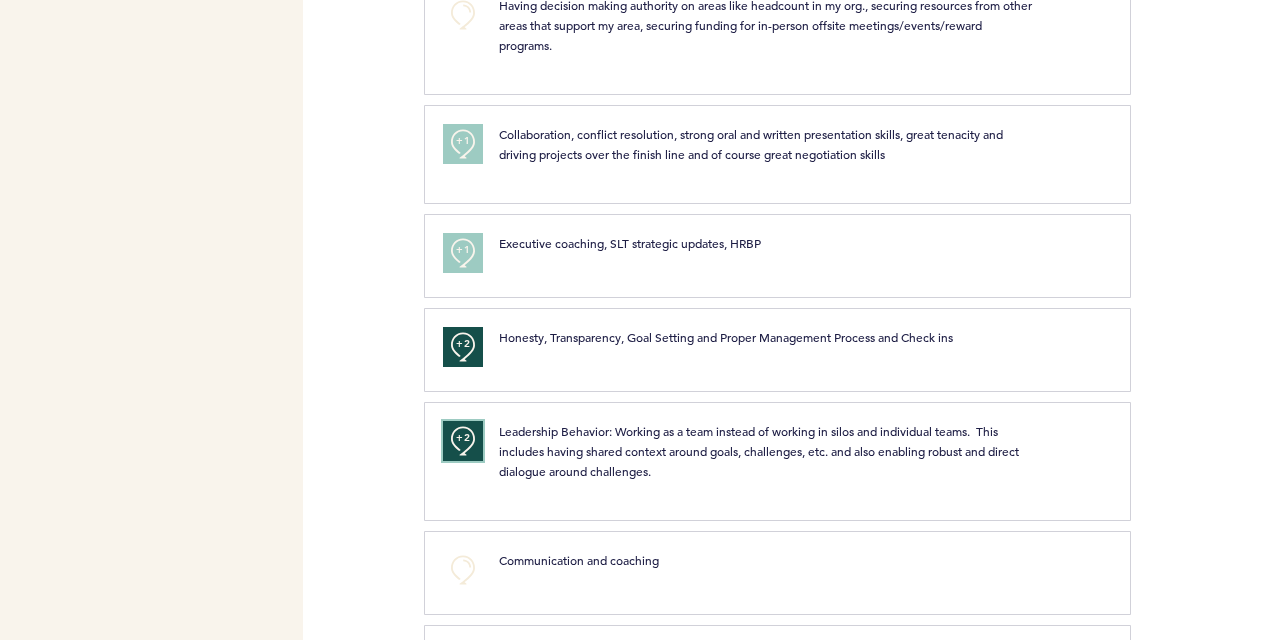 scroll, scrollTop: 2876, scrollLeft: 0, axis: vertical 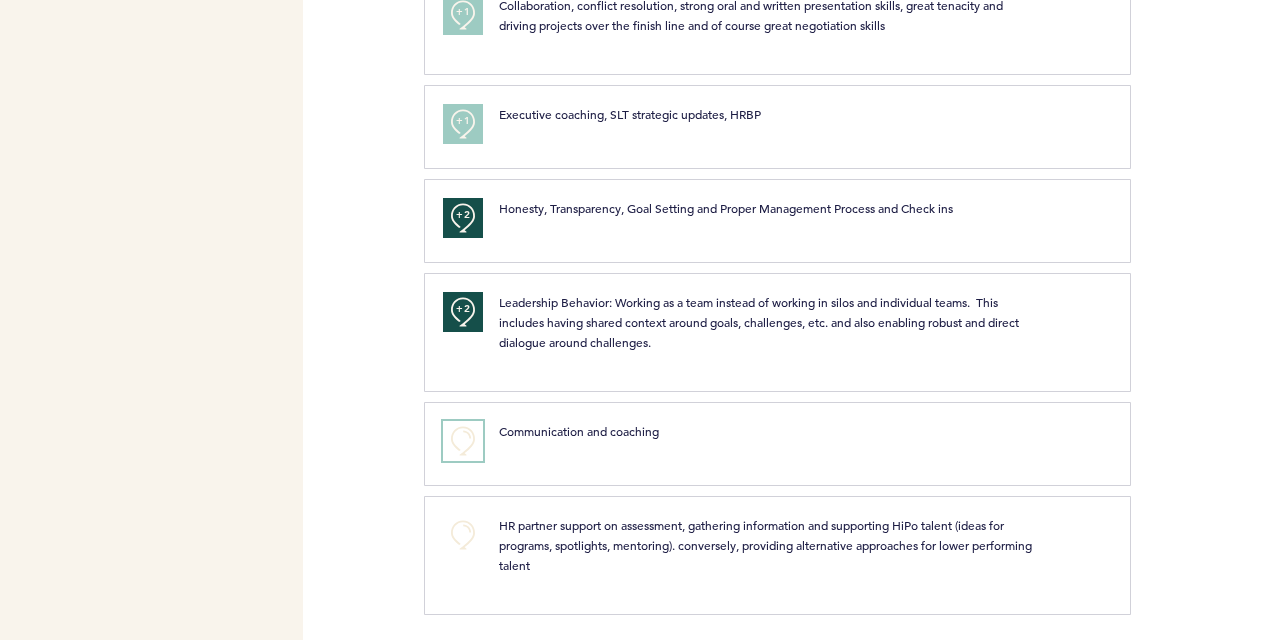 click on "+0" at bounding box center [463, 441] 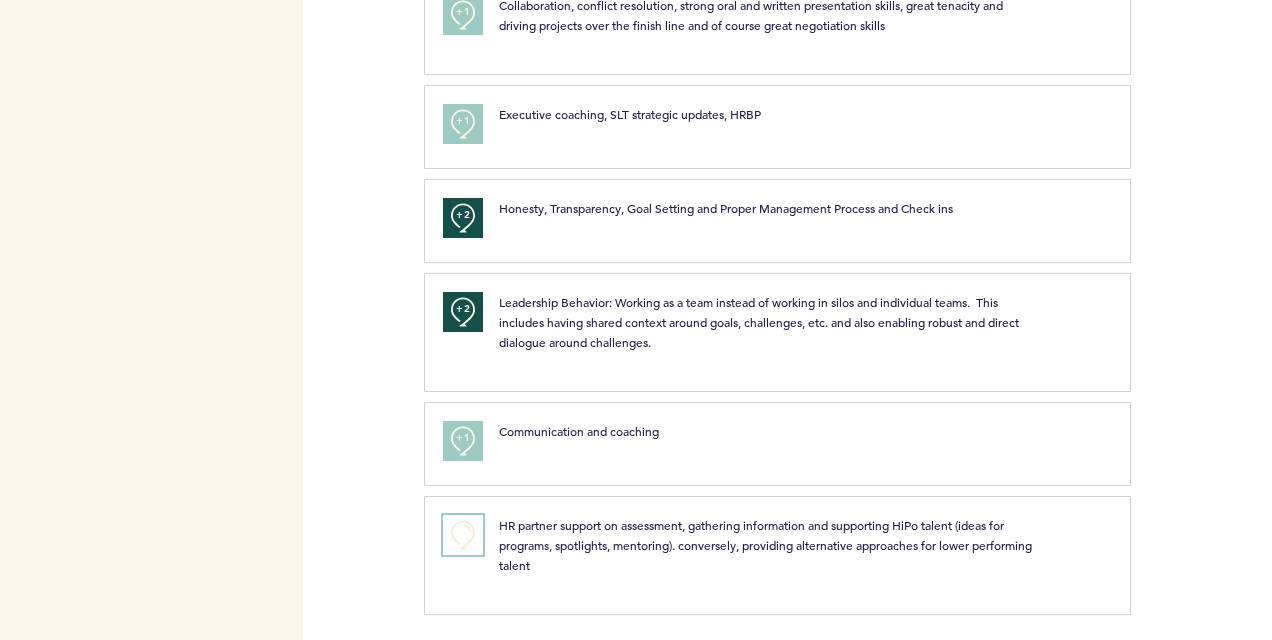 click on "+0" at bounding box center [463, 535] 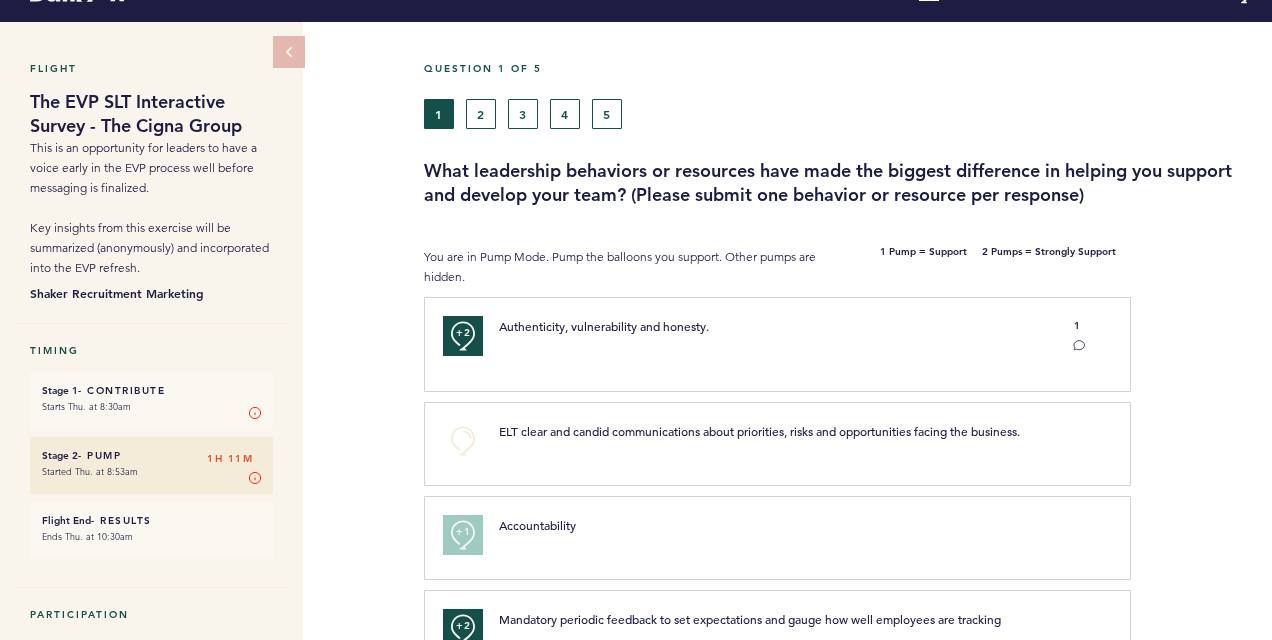 scroll, scrollTop: 0, scrollLeft: 0, axis: both 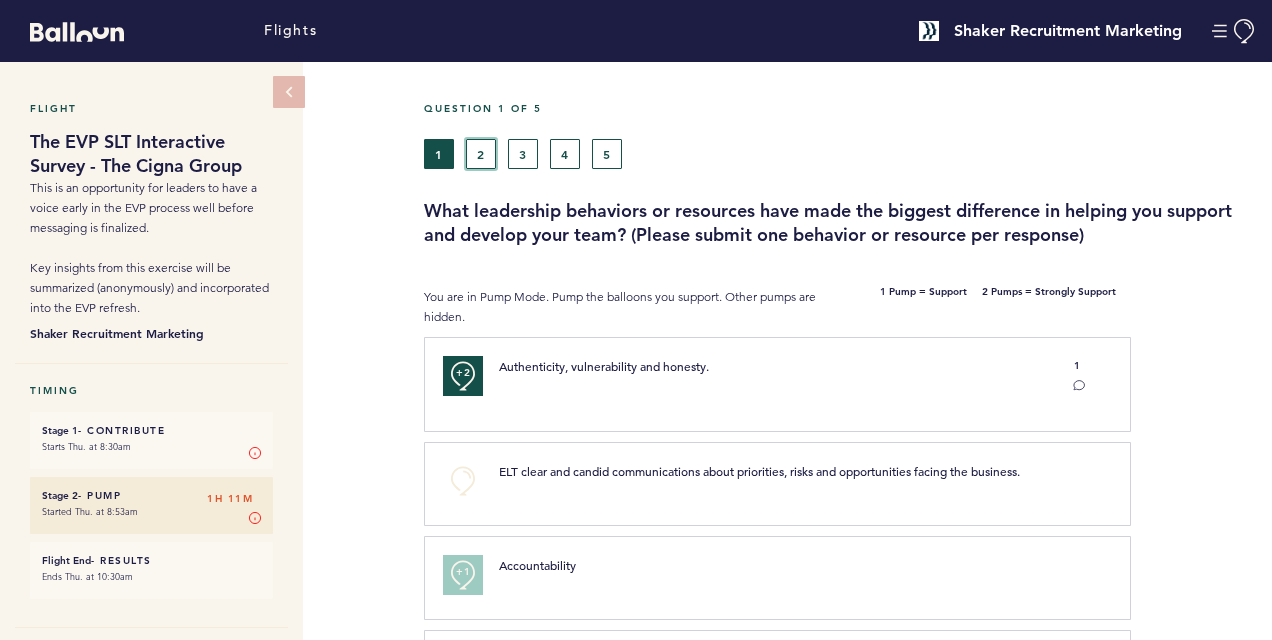 click on "2" at bounding box center (481, 154) 